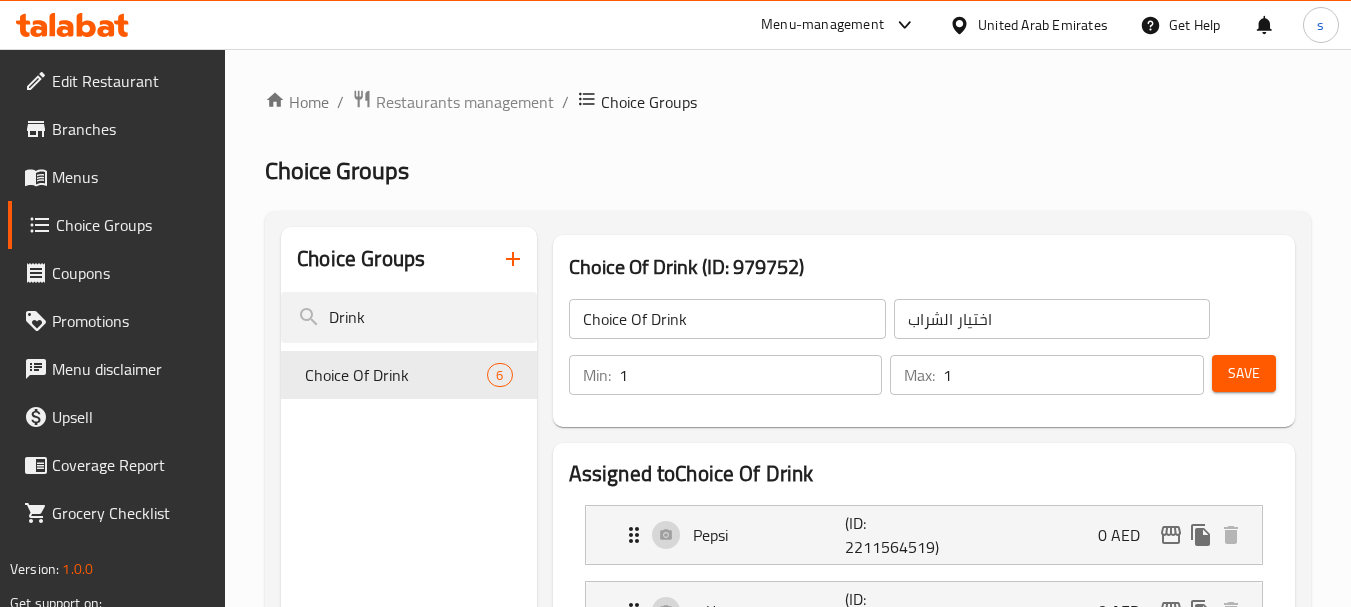 scroll, scrollTop: 0, scrollLeft: 0, axis: both 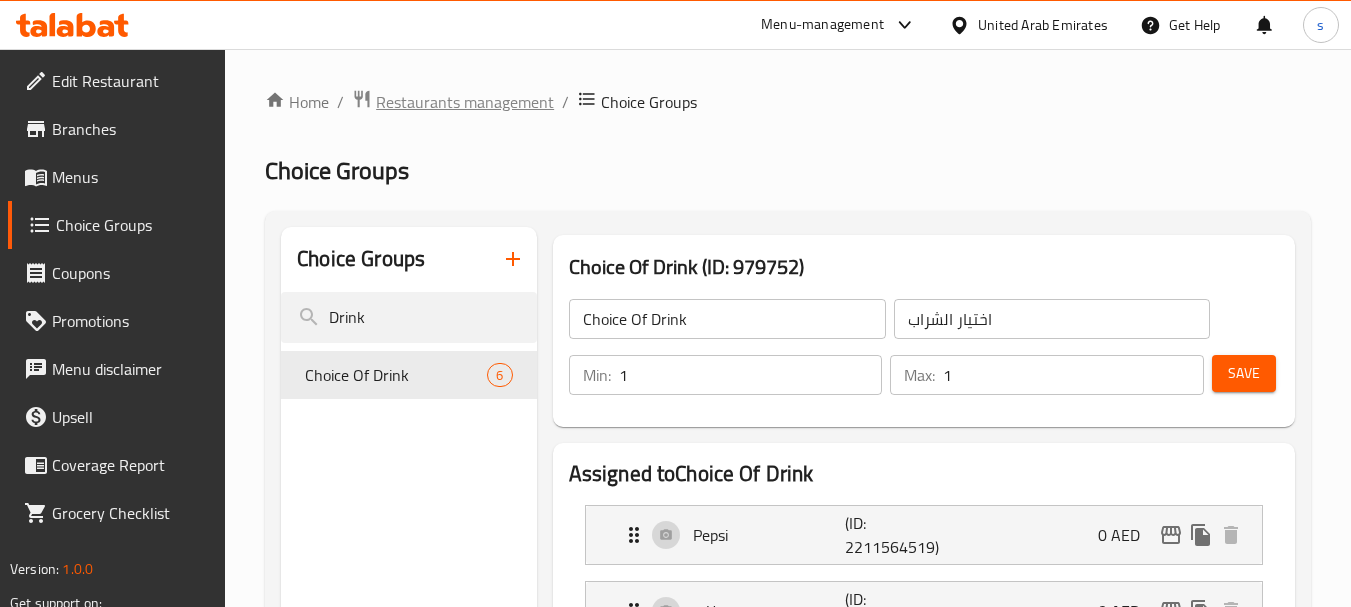 click on "Restaurants management" at bounding box center [465, 102] 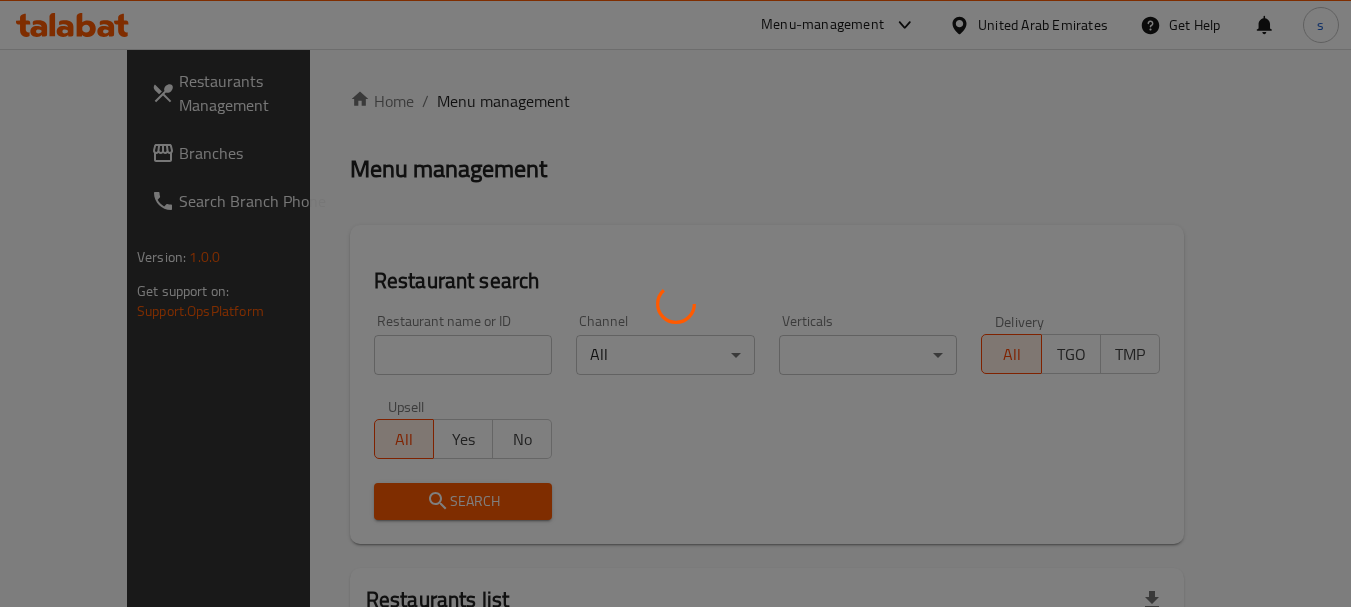 click at bounding box center (675, 303) 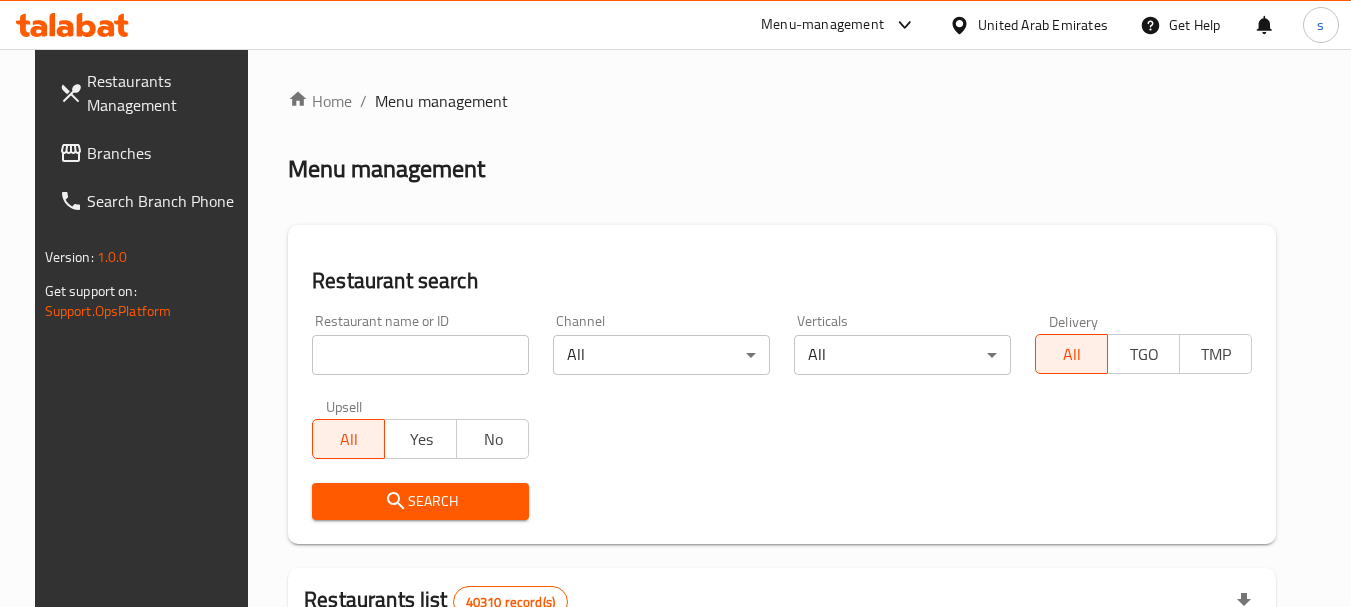 click at bounding box center [420, 355] 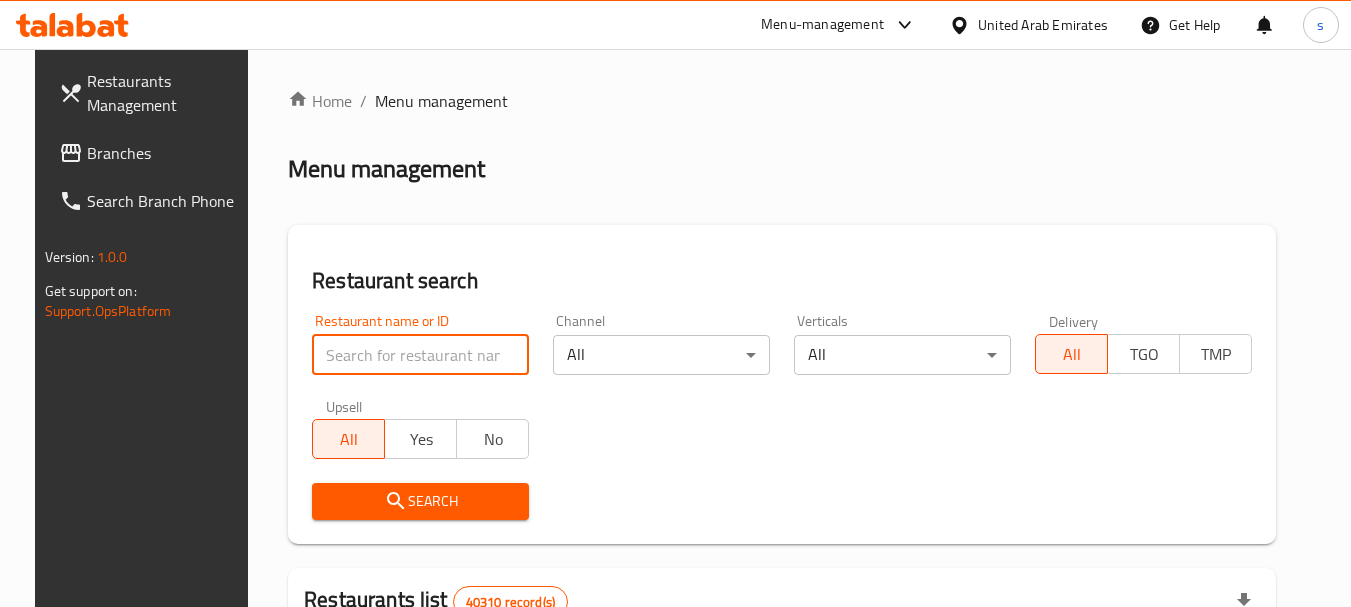 click on "Branches" at bounding box center (152, 153) 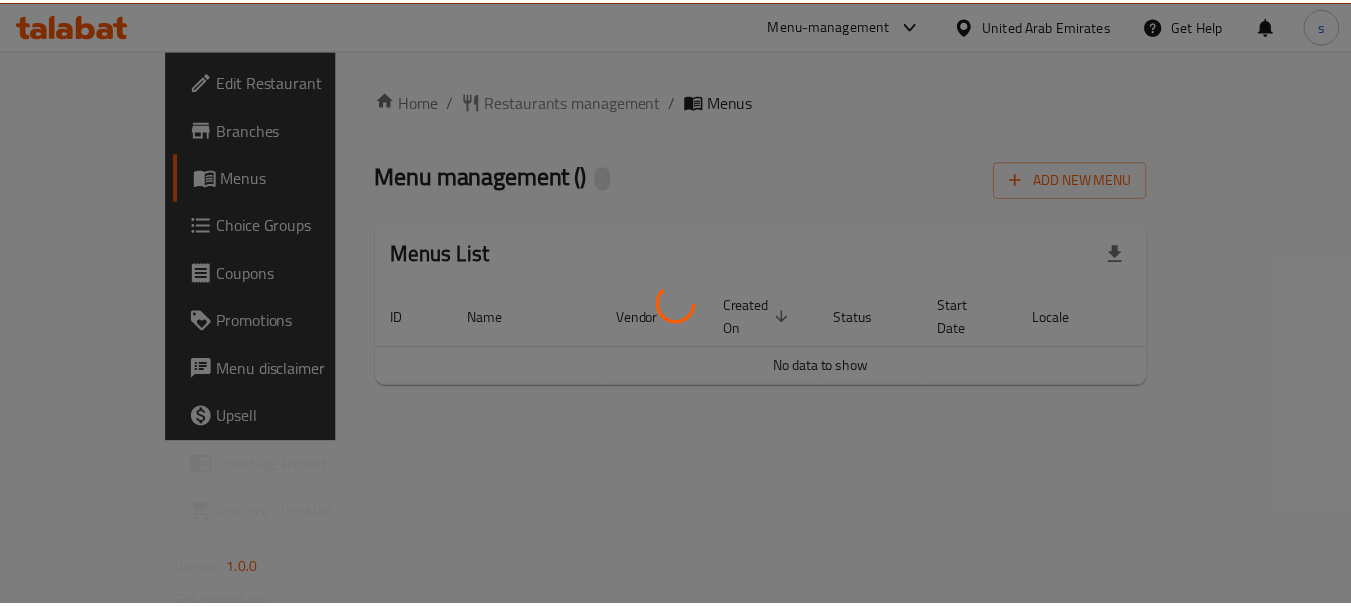 scroll, scrollTop: 0, scrollLeft: 0, axis: both 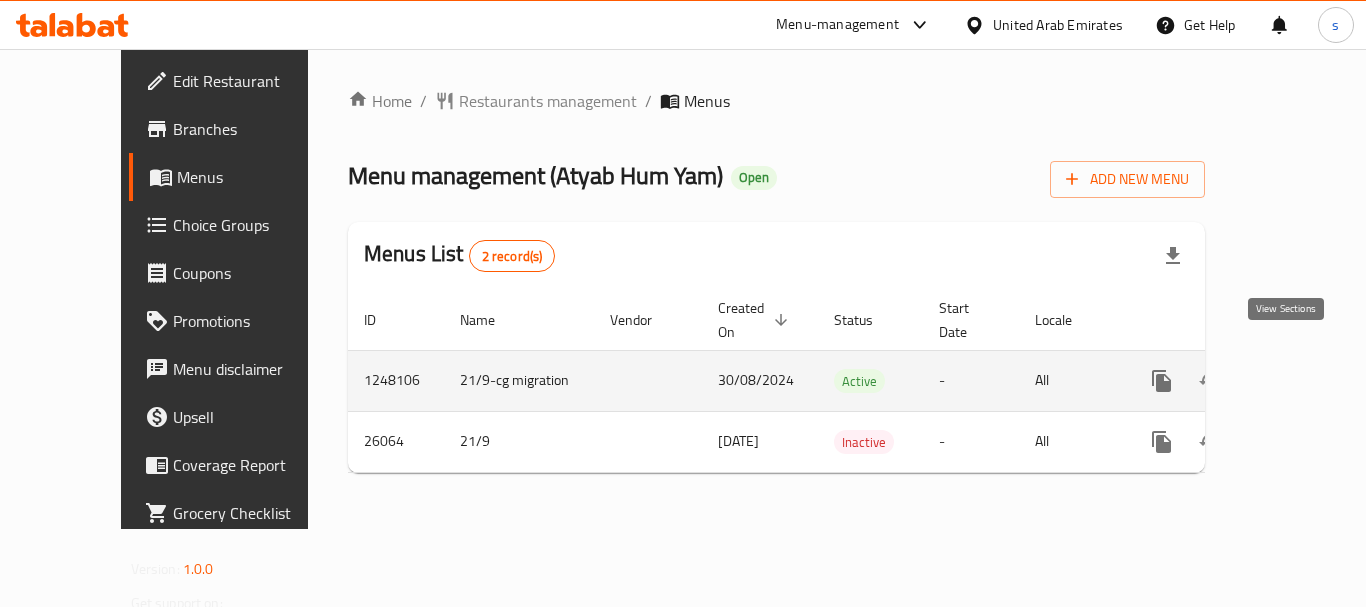 click 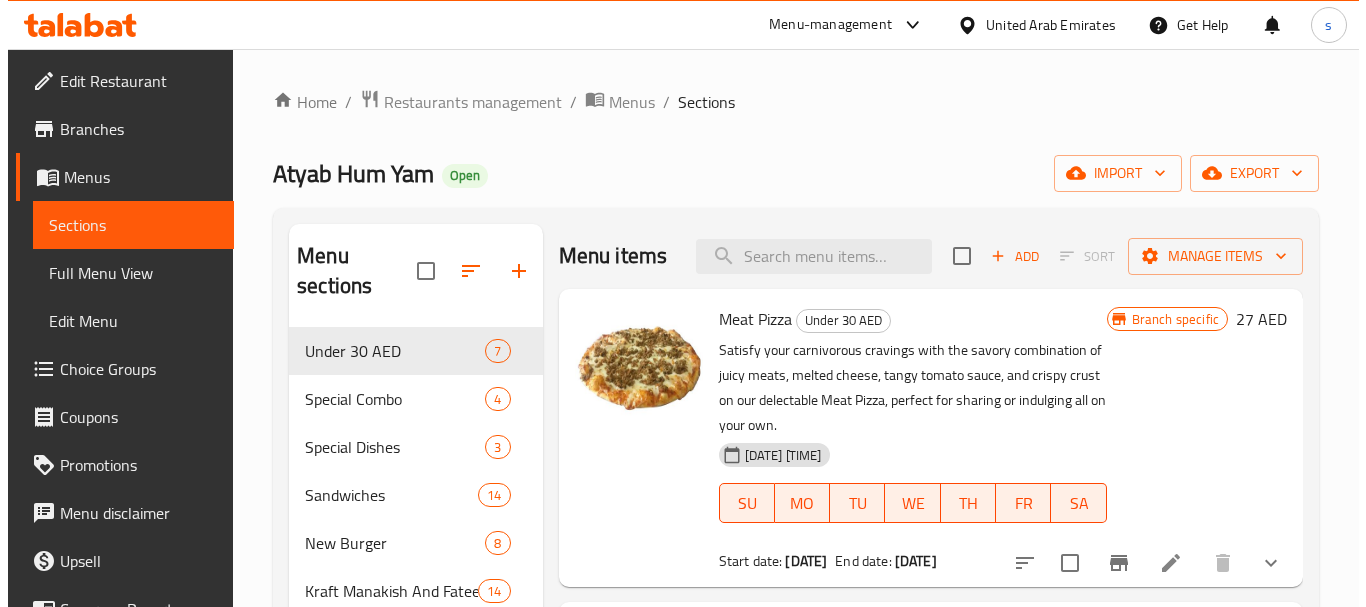 scroll, scrollTop: 100, scrollLeft: 0, axis: vertical 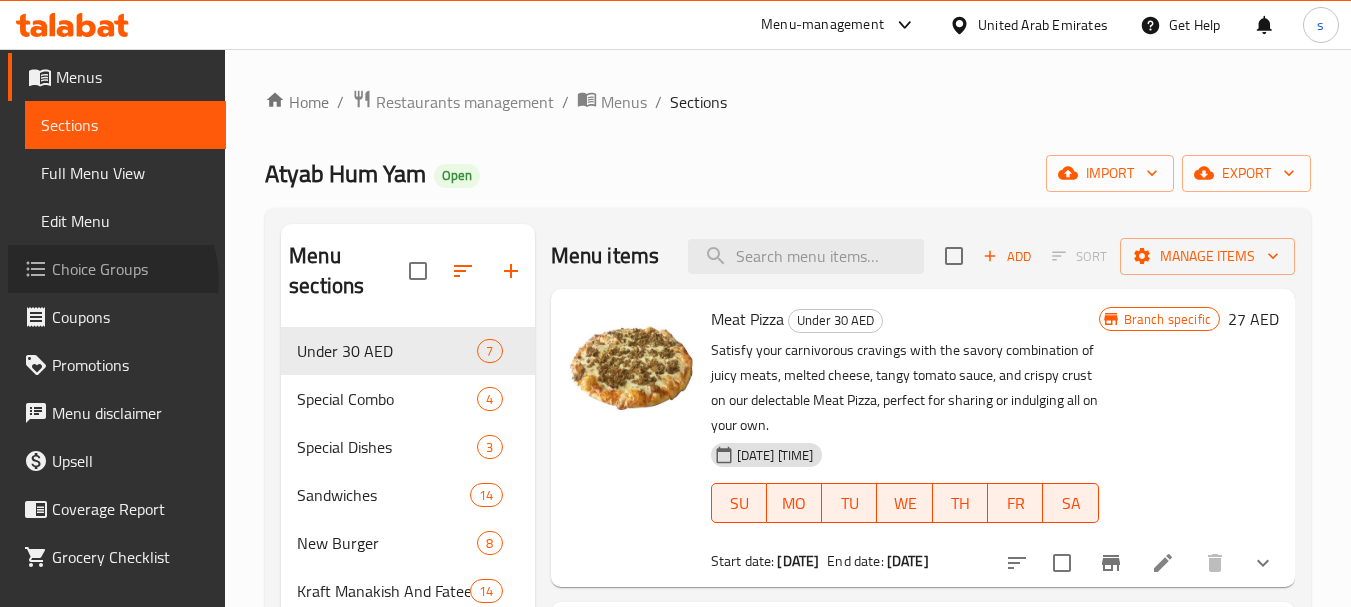 click on "Choice Groups" at bounding box center [131, 269] 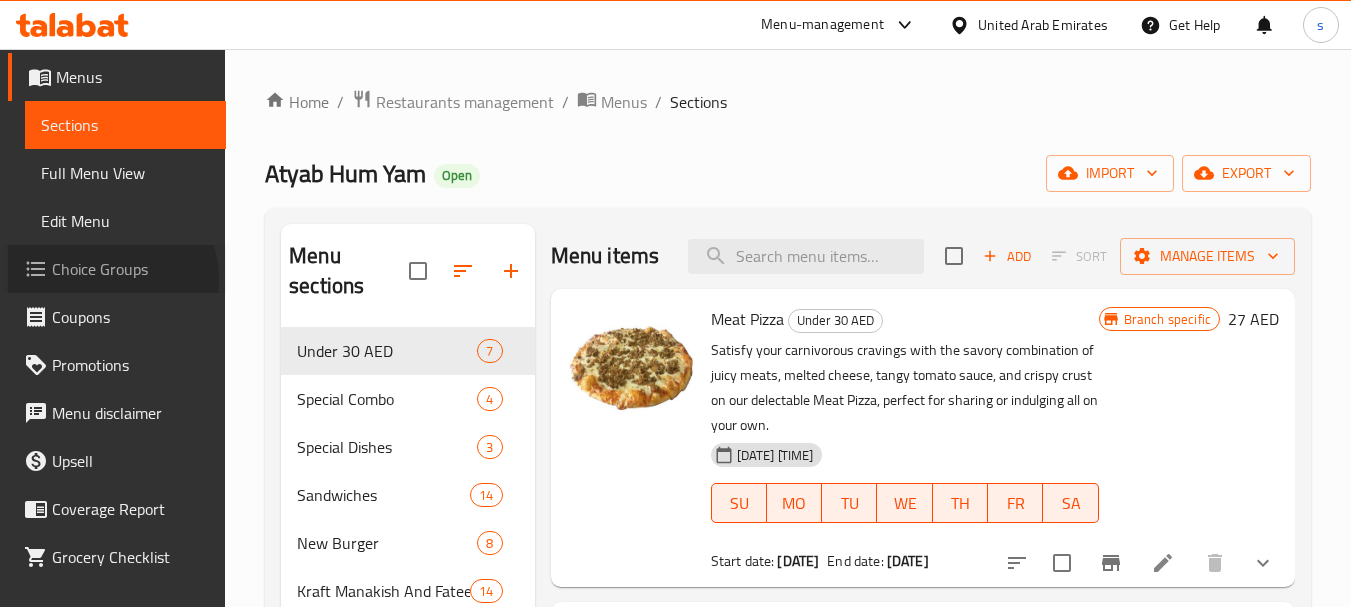 scroll, scrollTop: 0, scrollLeft: 0, axis: both 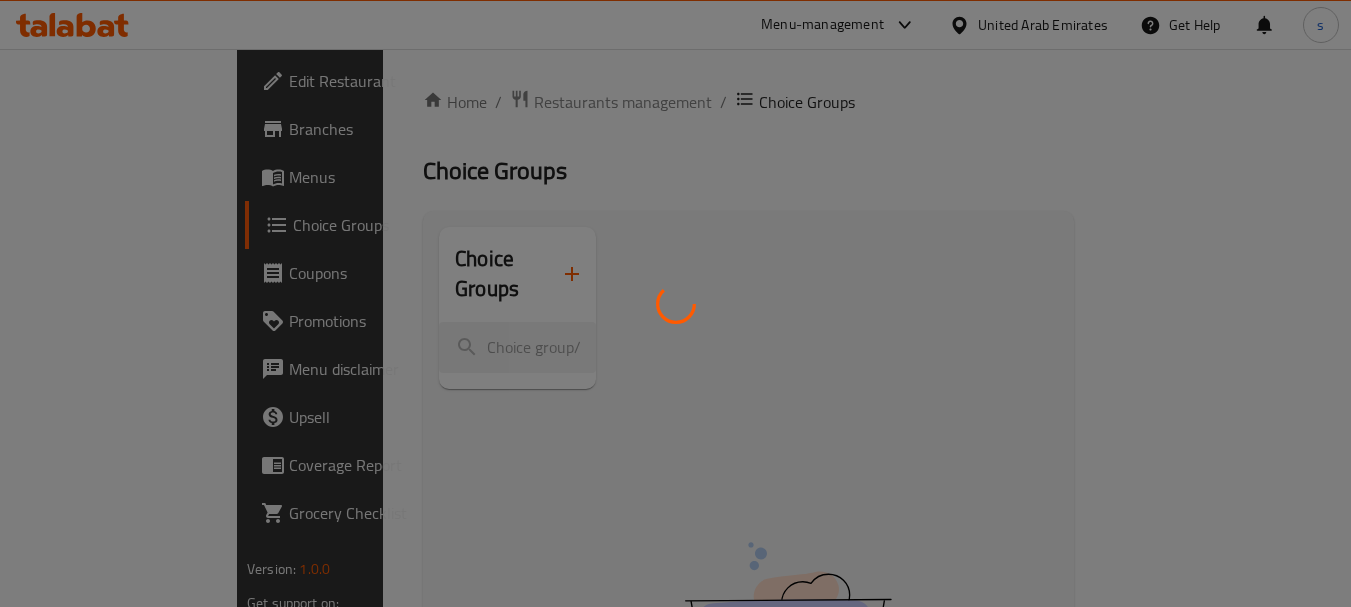 click at bounding box center [675, 303] 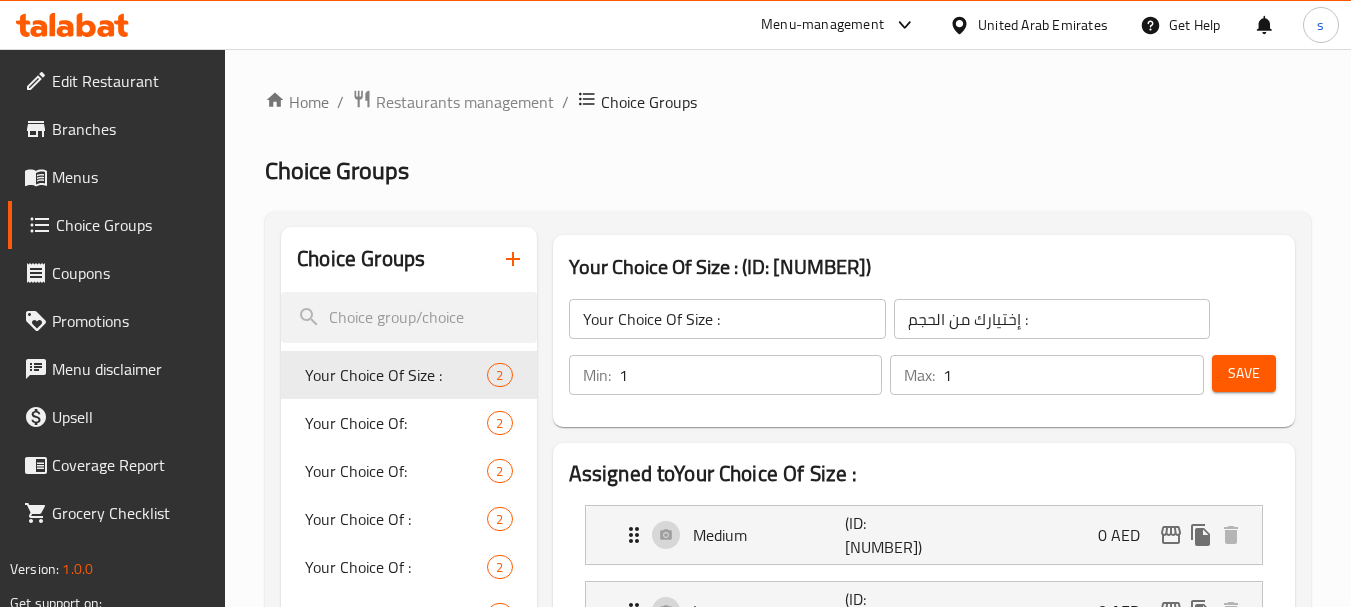 click at bounding box center [675, 303] 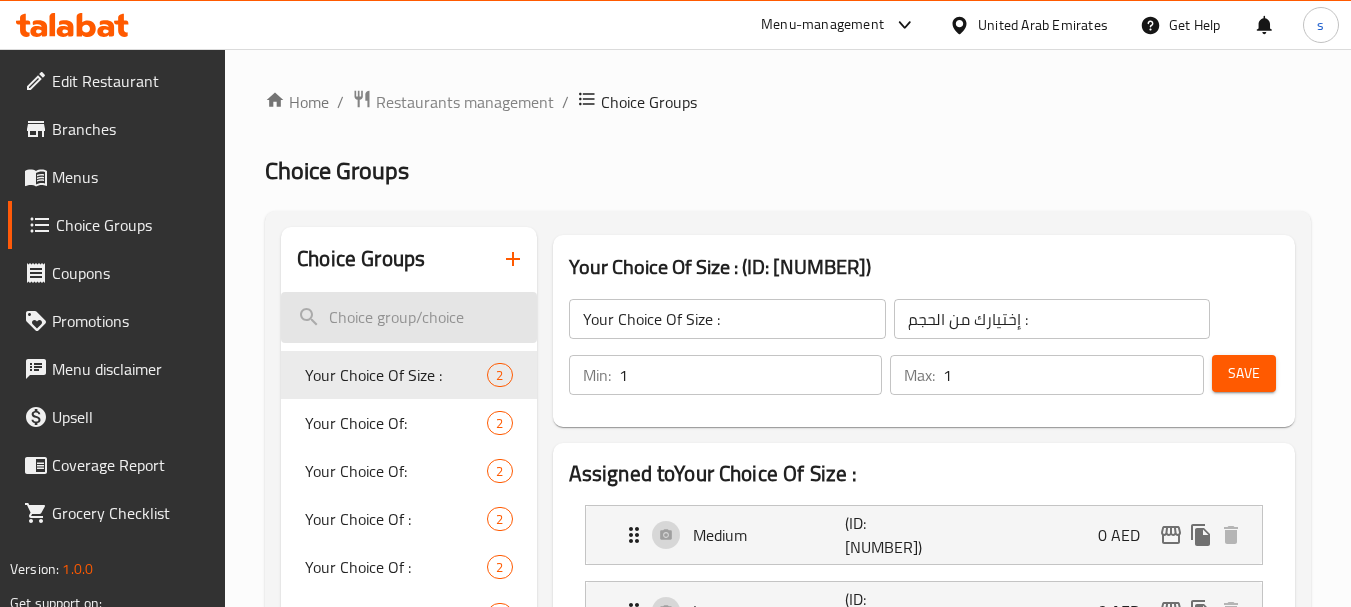 click at bounding box center [408, 317] 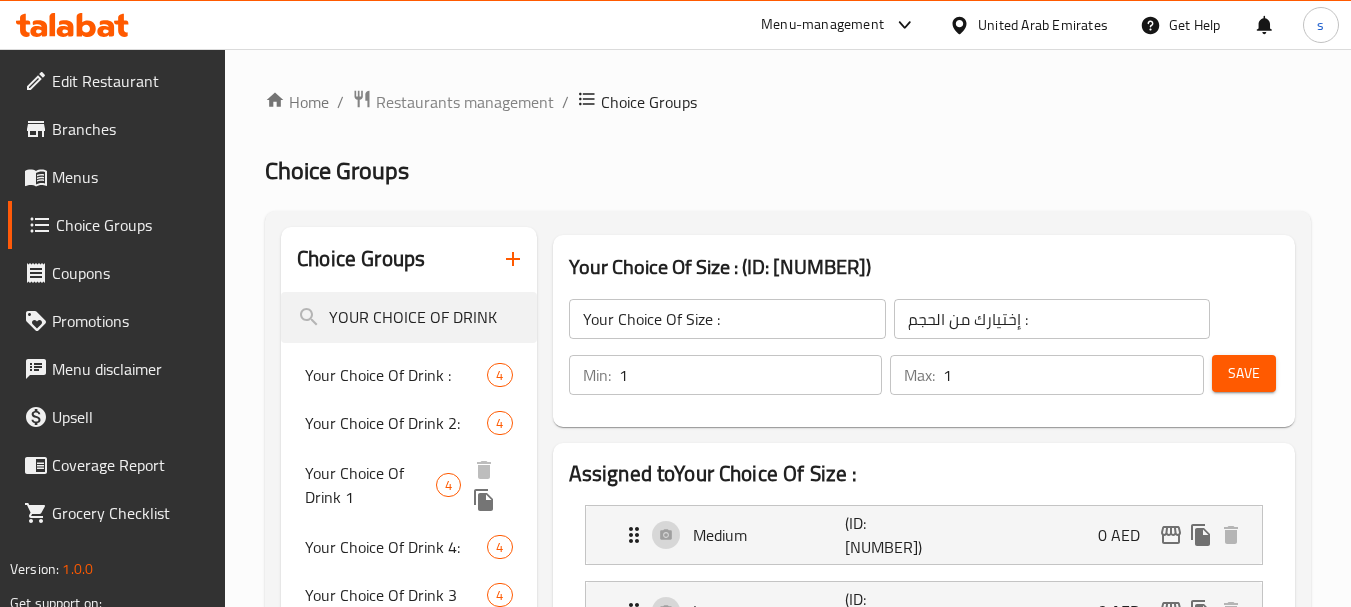 type on "YOUR CHOICE OF DRINK" 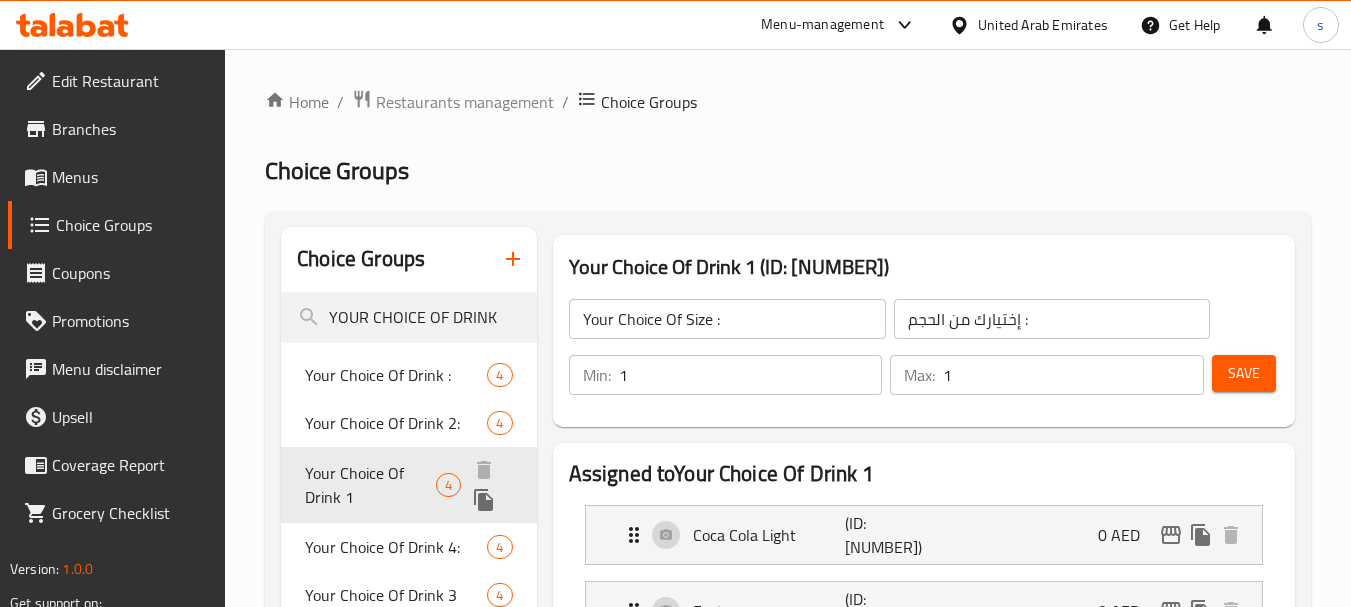 type on "Your Choice Of Drink 1" 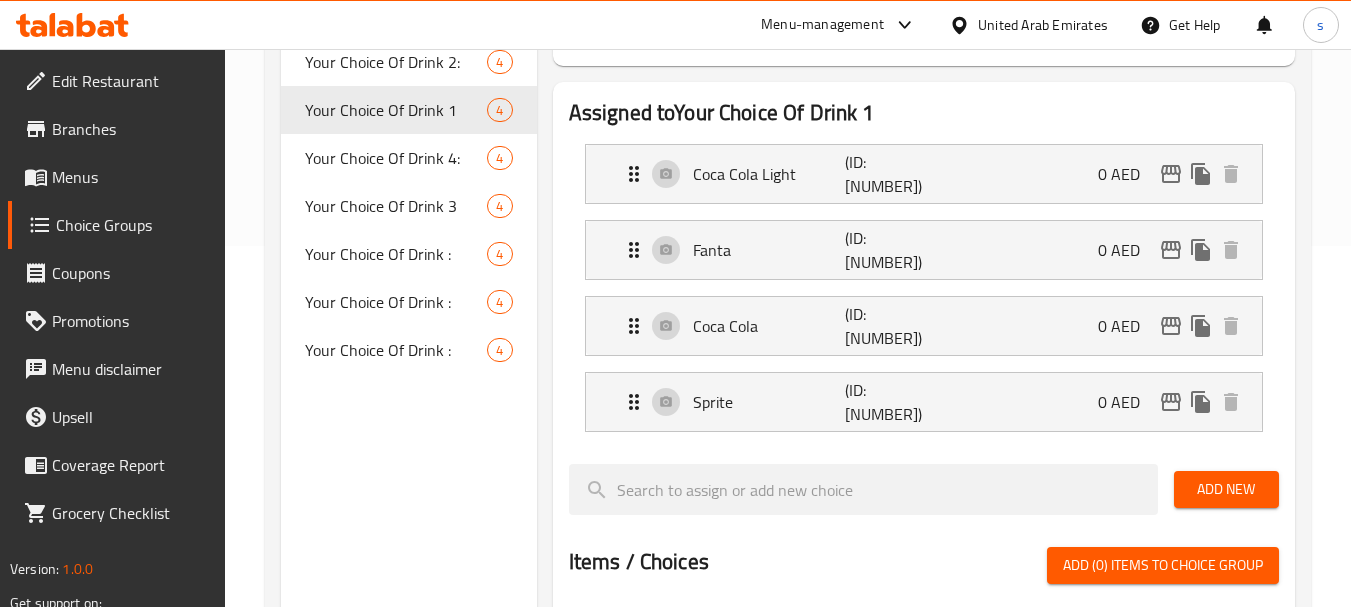 scroll, scrollTop: 261, scrollLeft: 0, axis: vertical 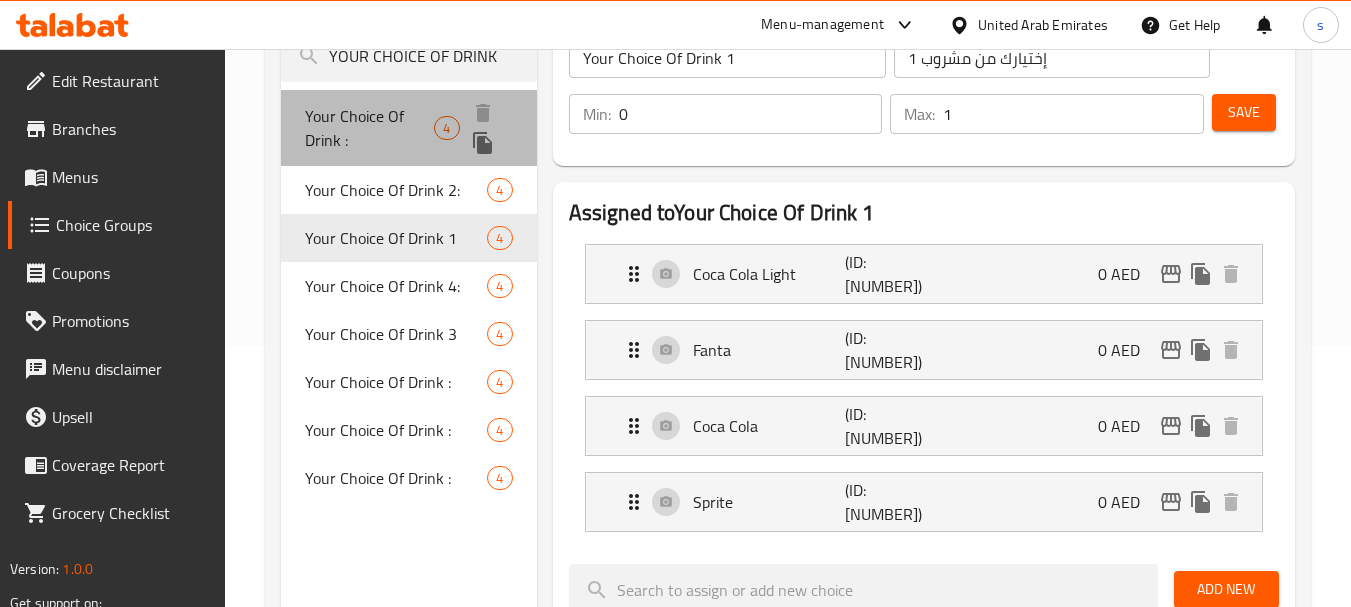 click on "Your Choice Of Drink :" at bounding box center [369, 128] 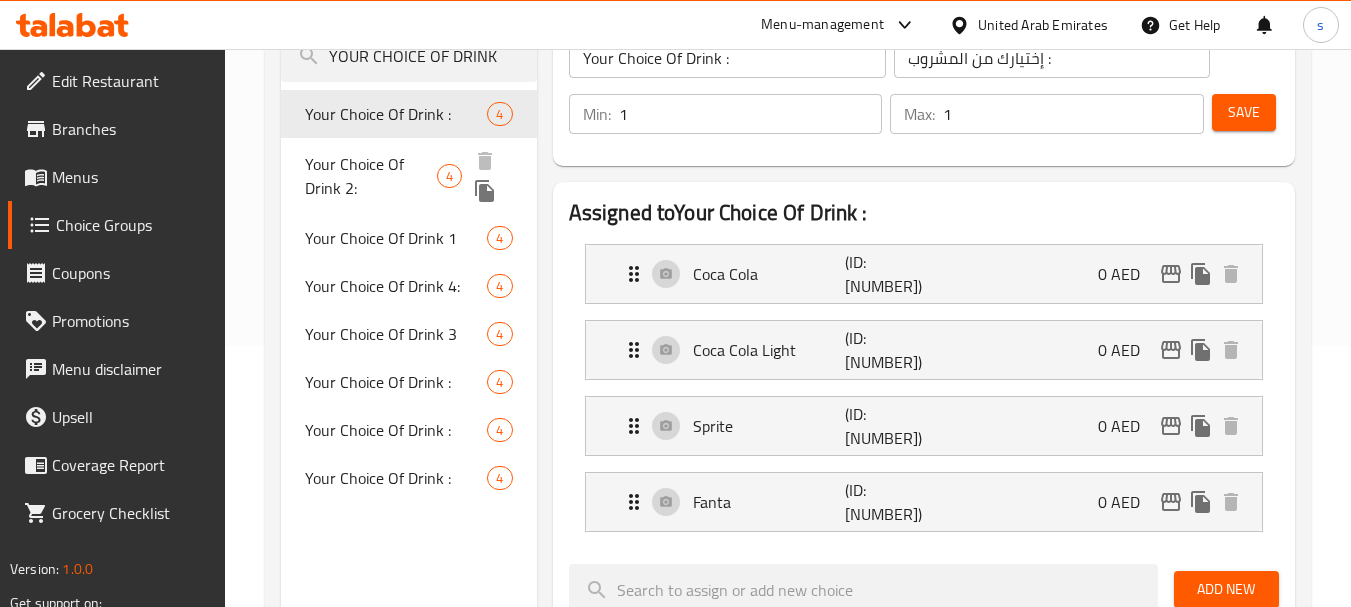 click on "Your Choice Of Drink 2:" at bounding box center (370, 176) 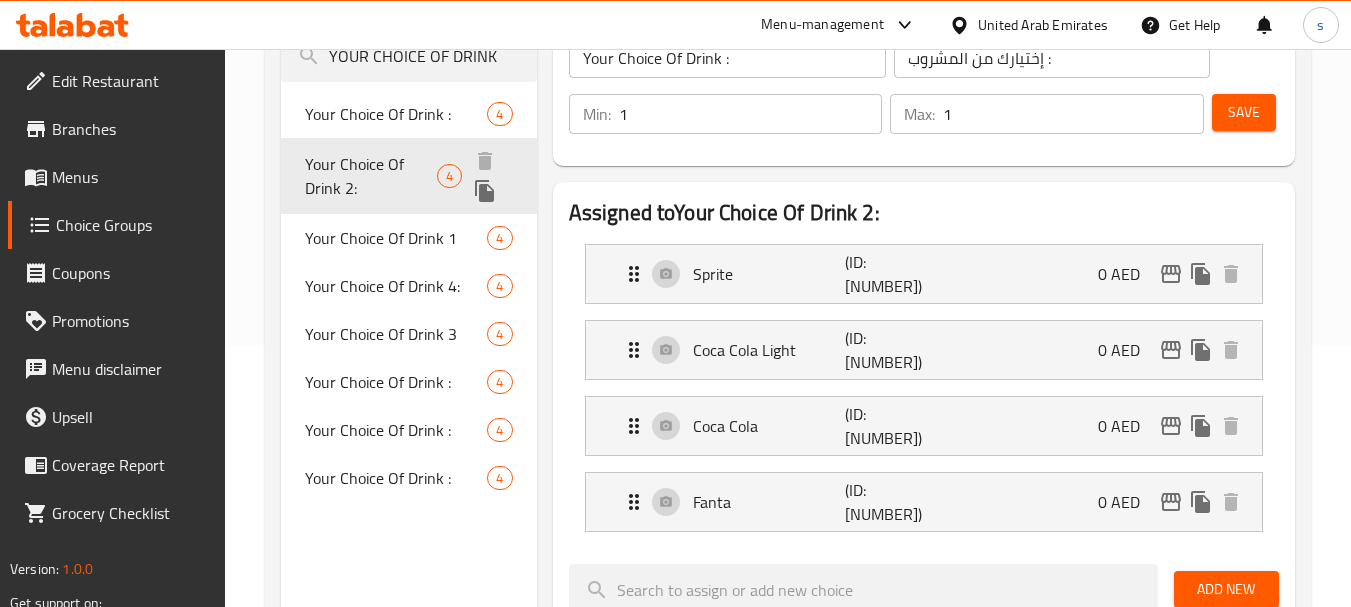 type on "Your Choice Of Drink 2:" 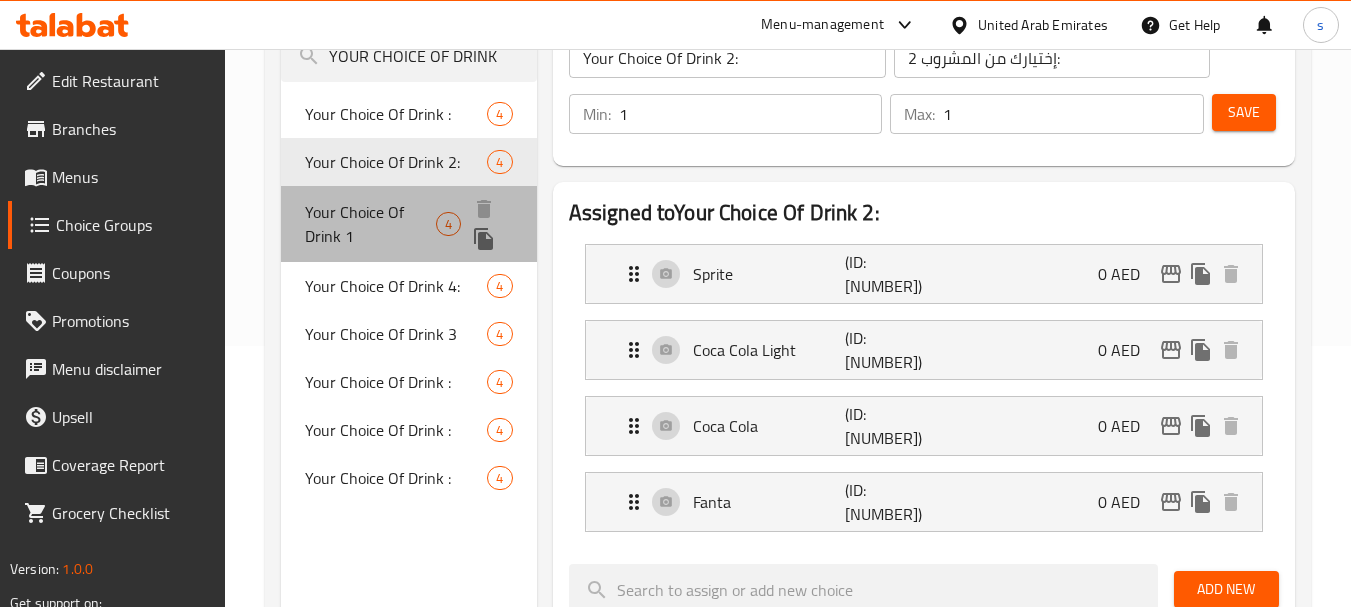 click on "Your Choice Of Drink 1" at bounding box center (370, 224) 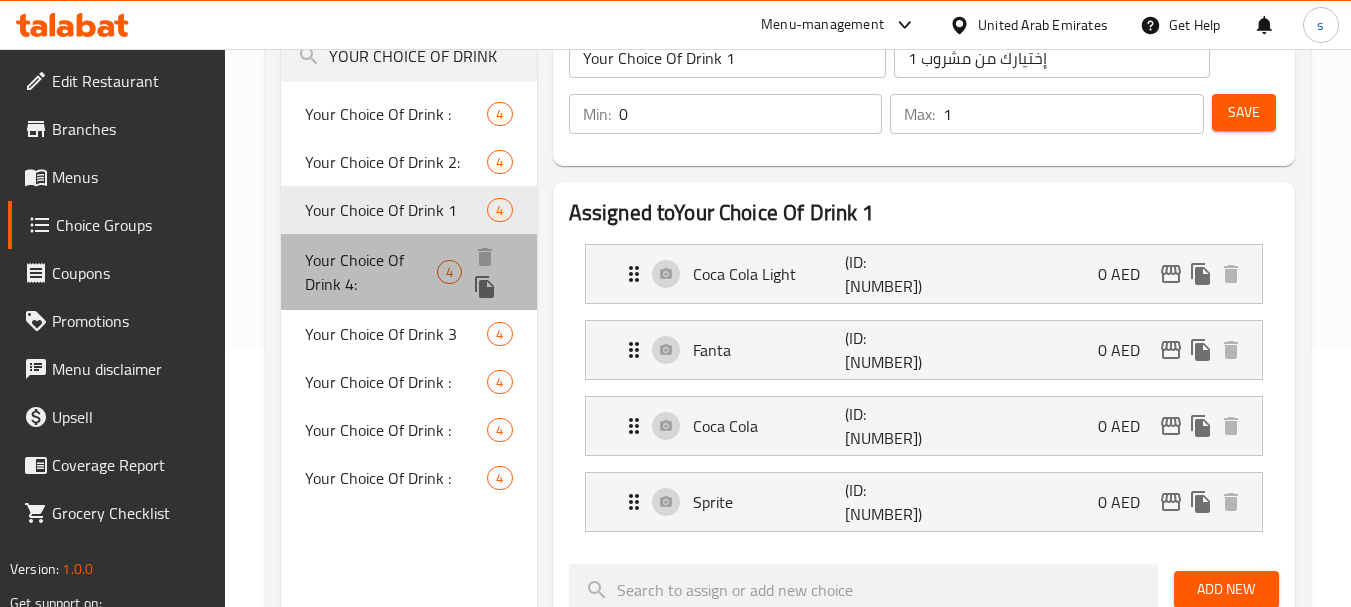 click on "Your Choice Of Drink 4:" at bounding box center [370, 272] 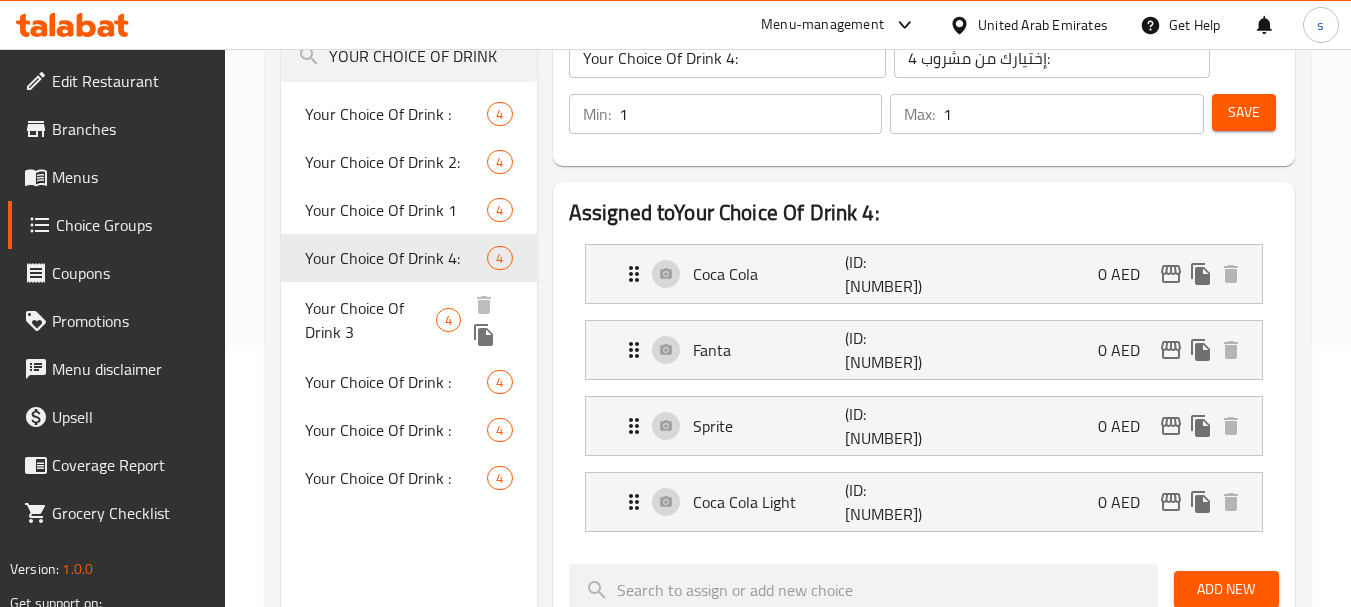click on "Your Choice Of Drink 3" at bounding box center (370, 320) 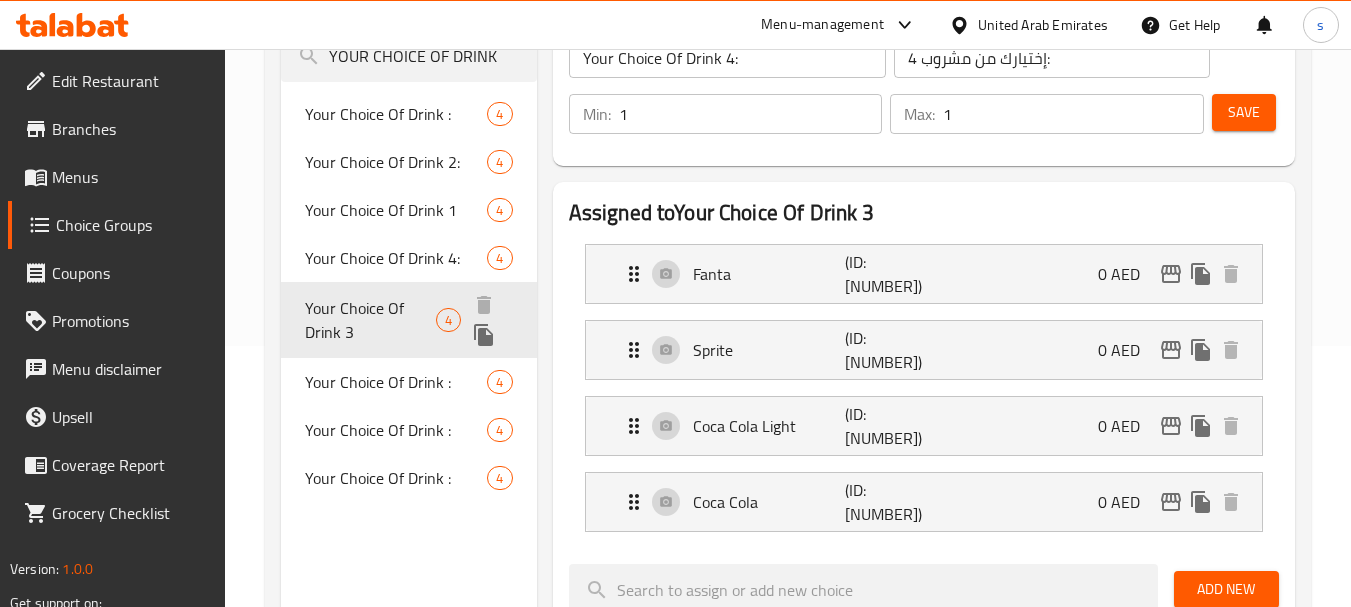 type on "Your Choice Of Drink 3" 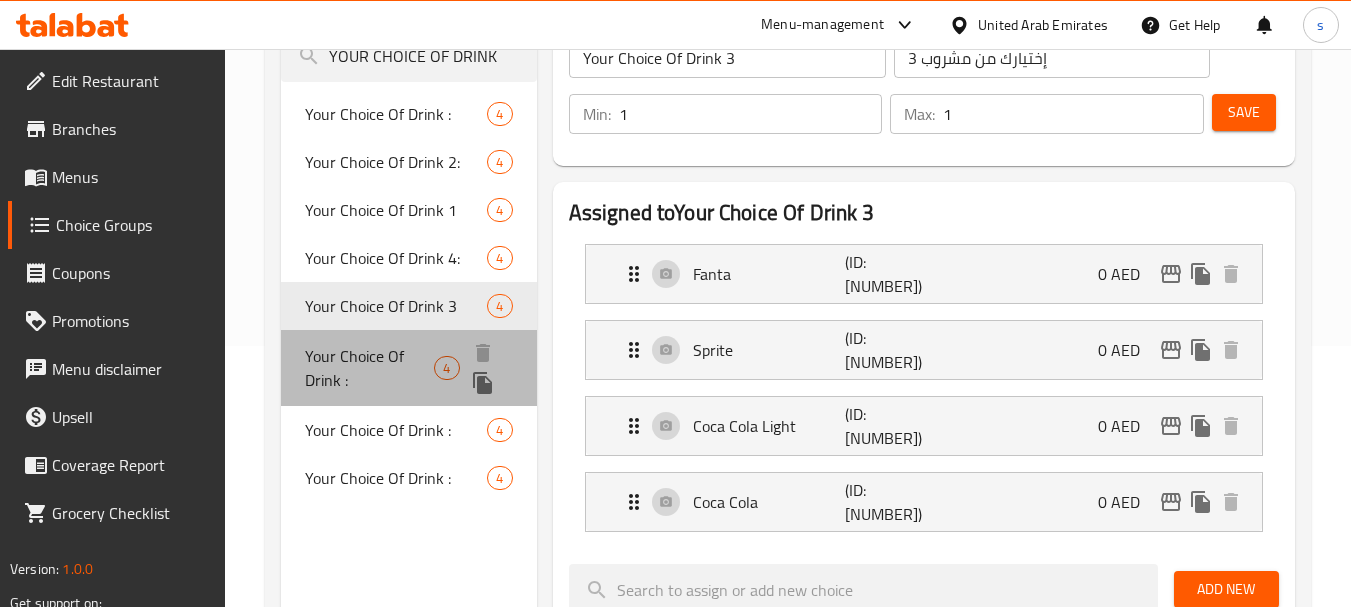 click on "Your Choice Of Drink :" at bounding box center [369, 368] 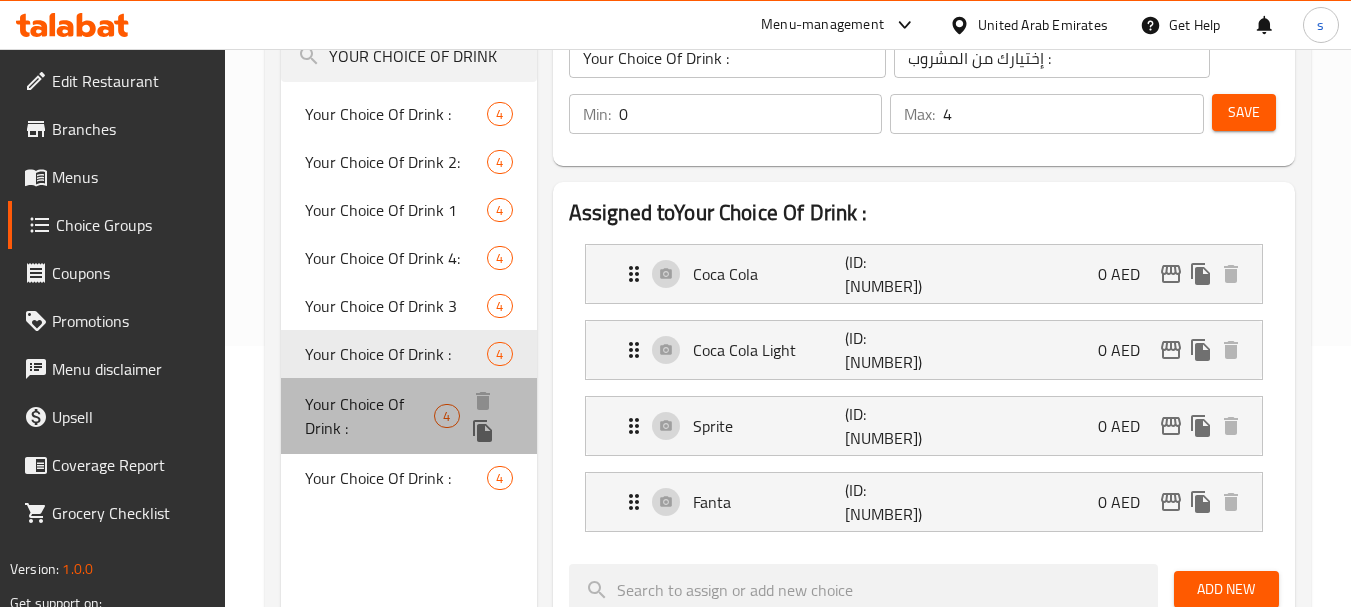click on "Your Choice Of Drink :" at bounding box center [369, 416] 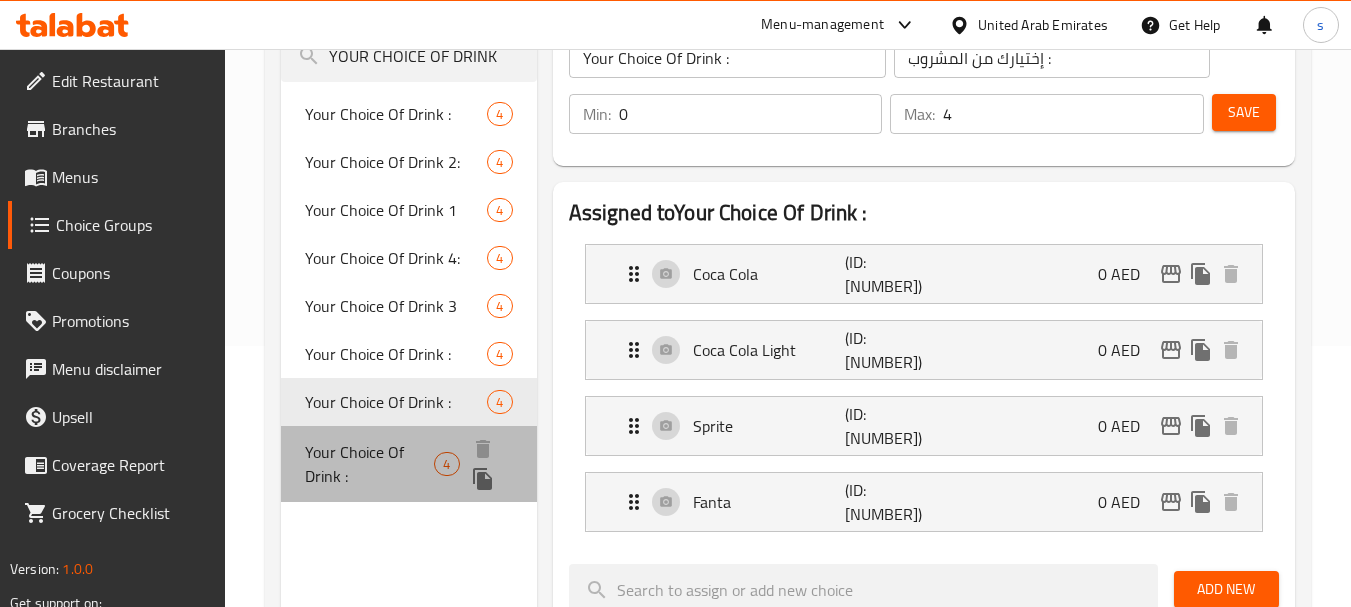 click on "Your Choice Of Drink :" at bounding box center (369, 464) 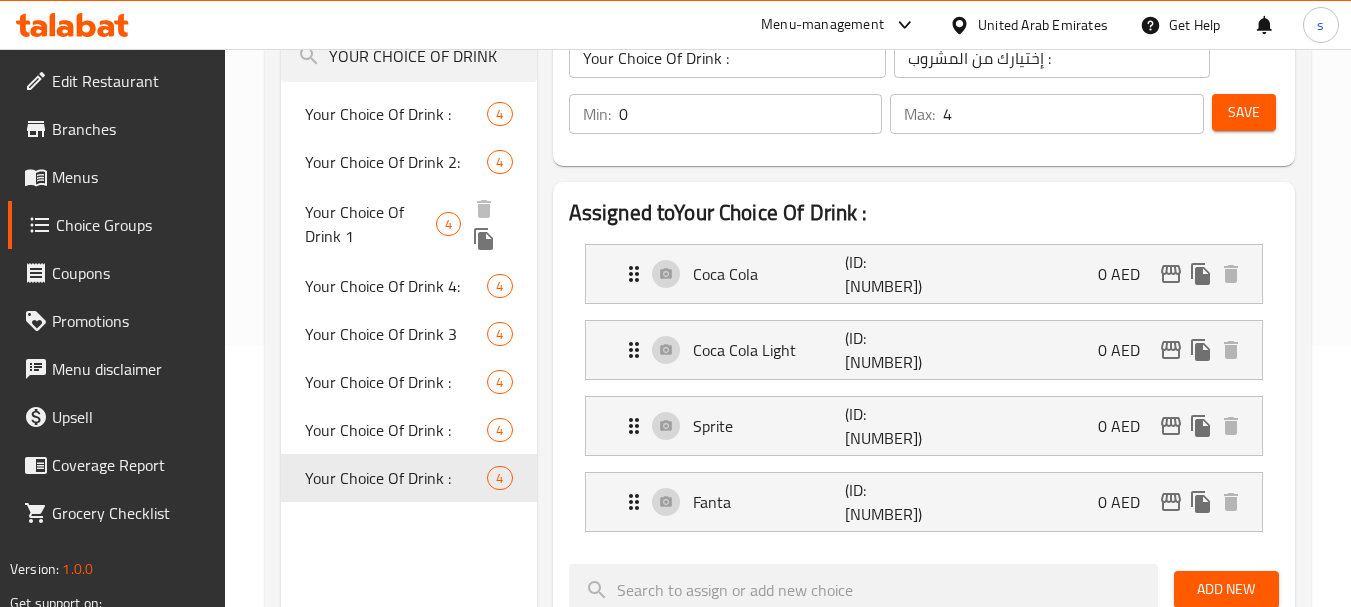 click on "Your Choice Of Drink 1" at bounding box center [370, 224] 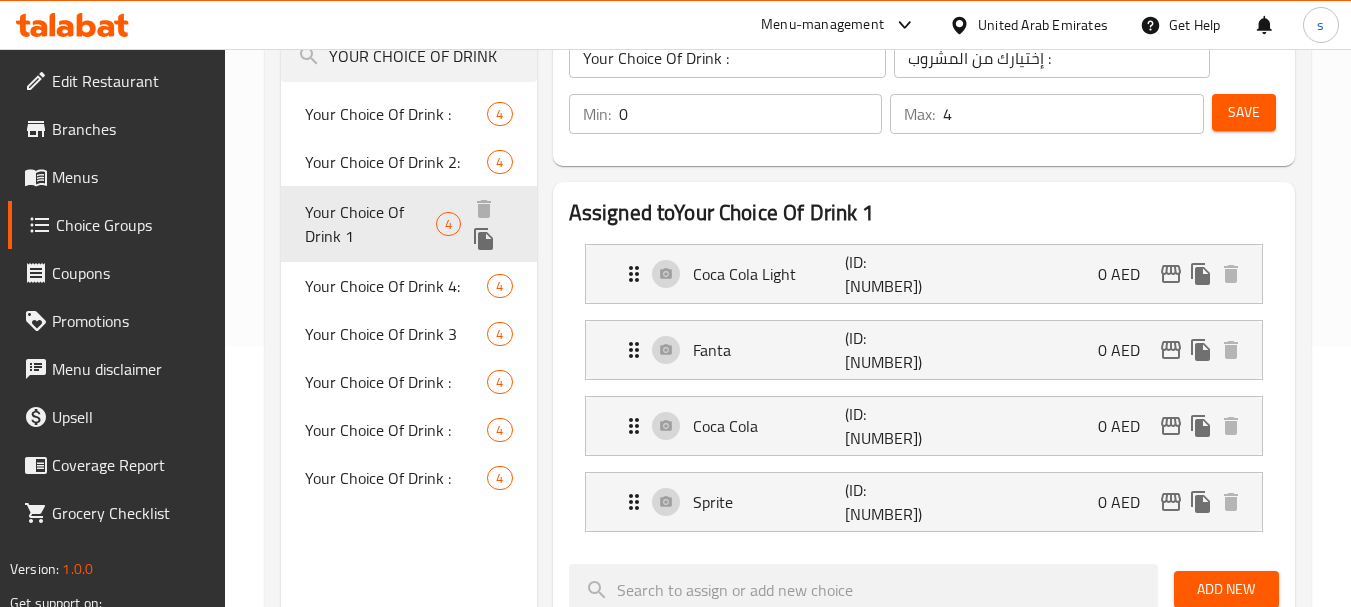 type on "Your Choice Of Drink 1" 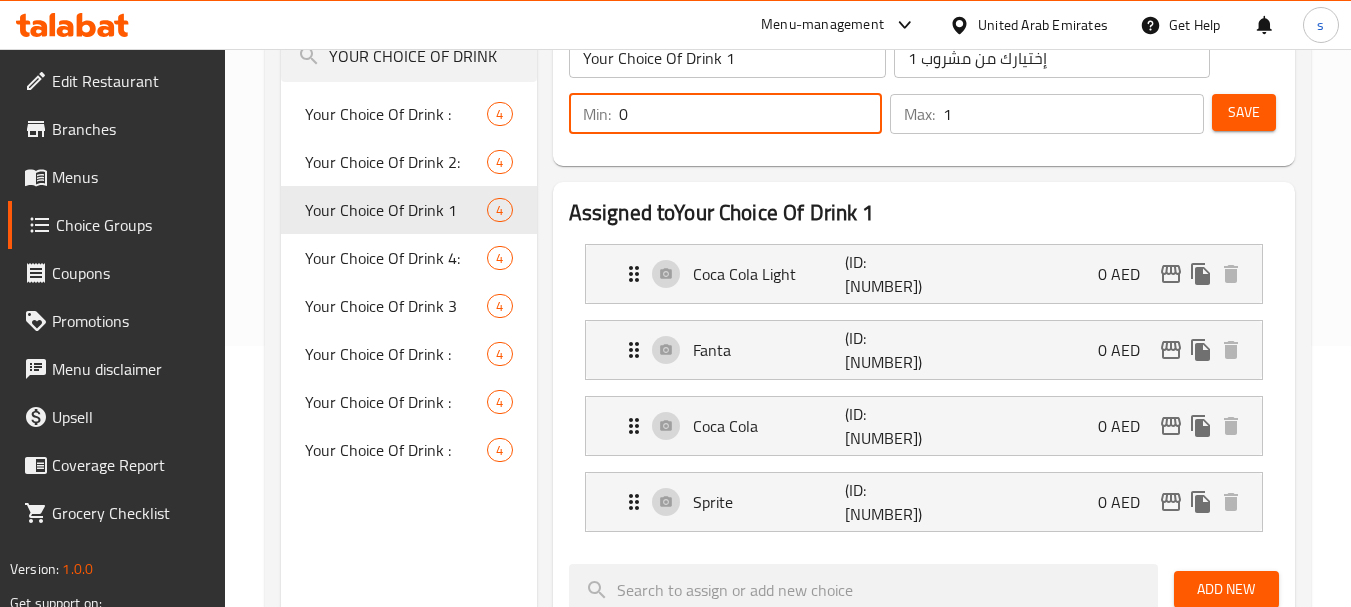drag, startPoint x: 677, startPoint y: 122, endPoint x: 543, endPoint y: 113, distance: 134.3019 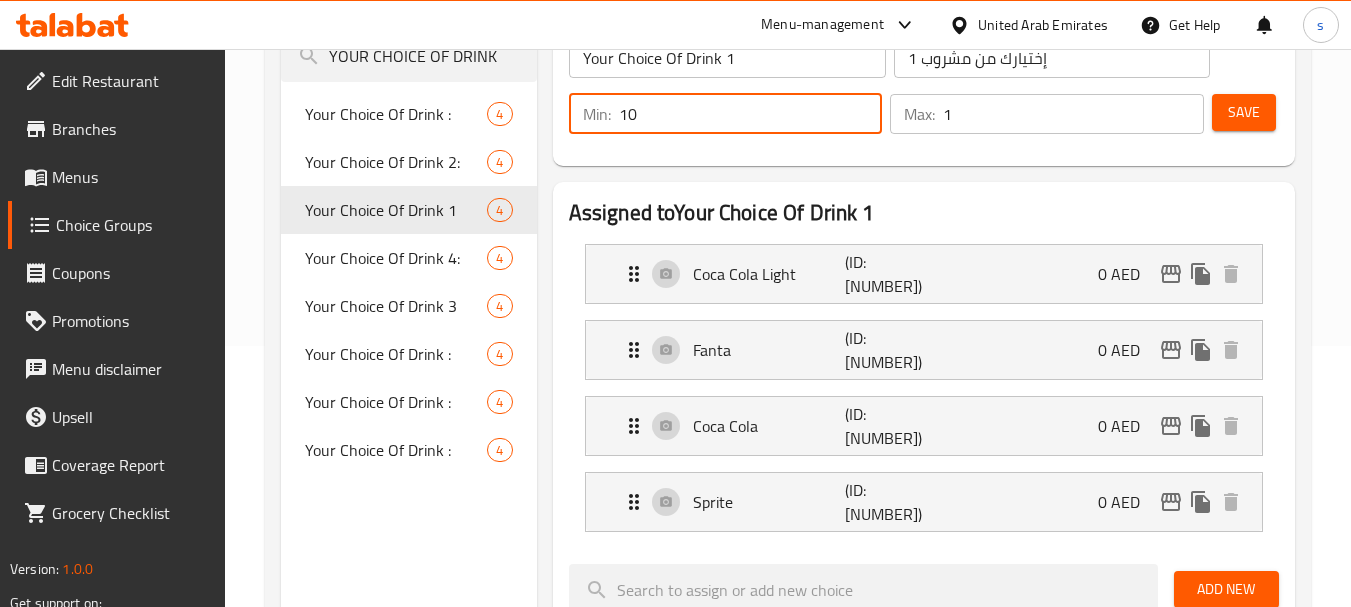 type on "1" 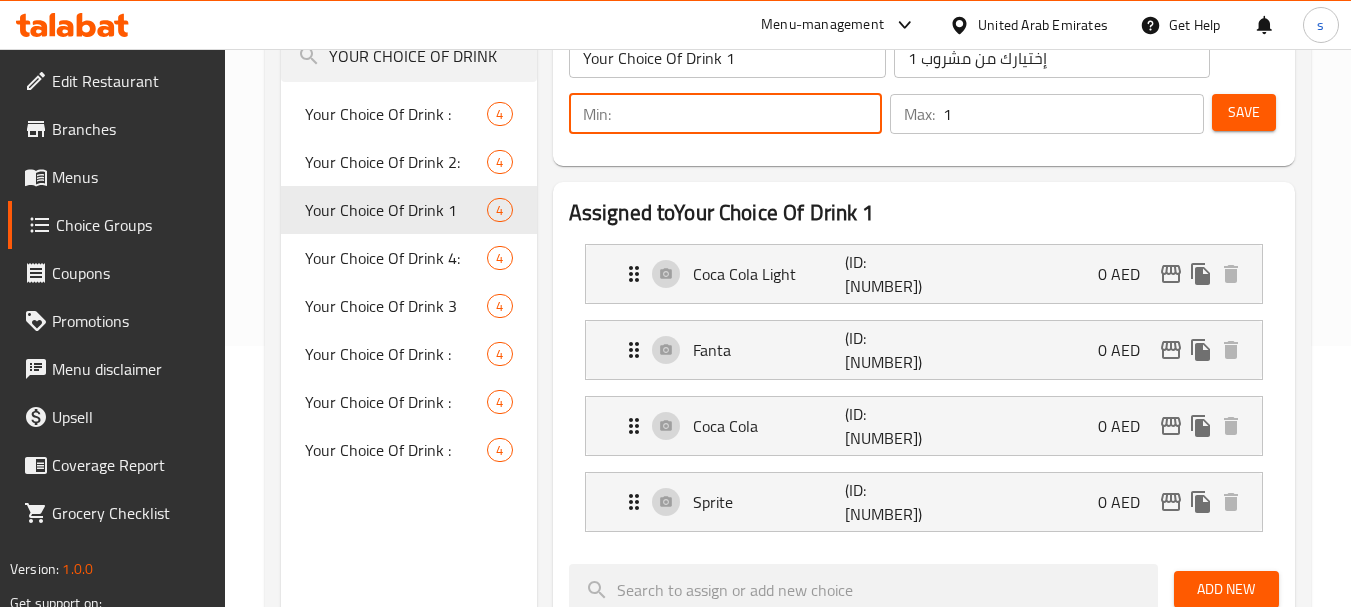 type on "0" 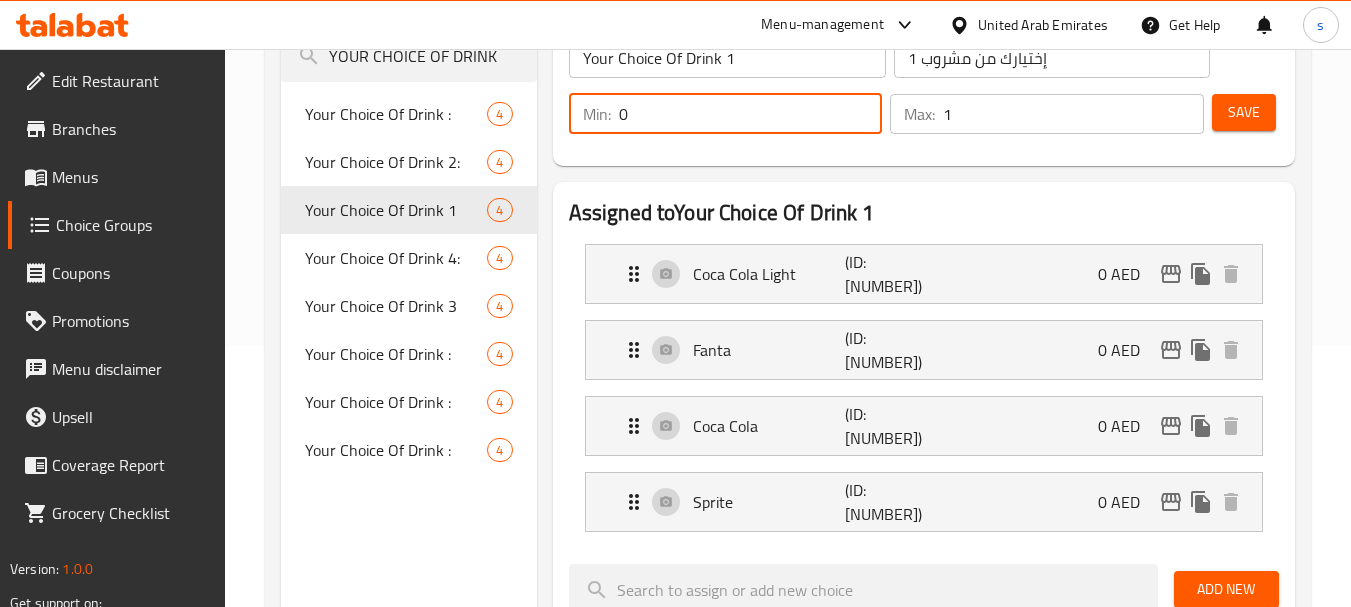 click on "Choice Groups YOUR CHOICE OF DRINK Your Choice Of Drink : 4 Your Choice Of Drink 2: 4 Your Choice Of Drink 1 4 Your Choice Of Drink 4: 4 Your Choice Of Drink 3 4 Your Choice Of Drink : 4 Your Choice Of Drink : 4 Your Choice Of Drink : 4" at bounding box center [408, 597] 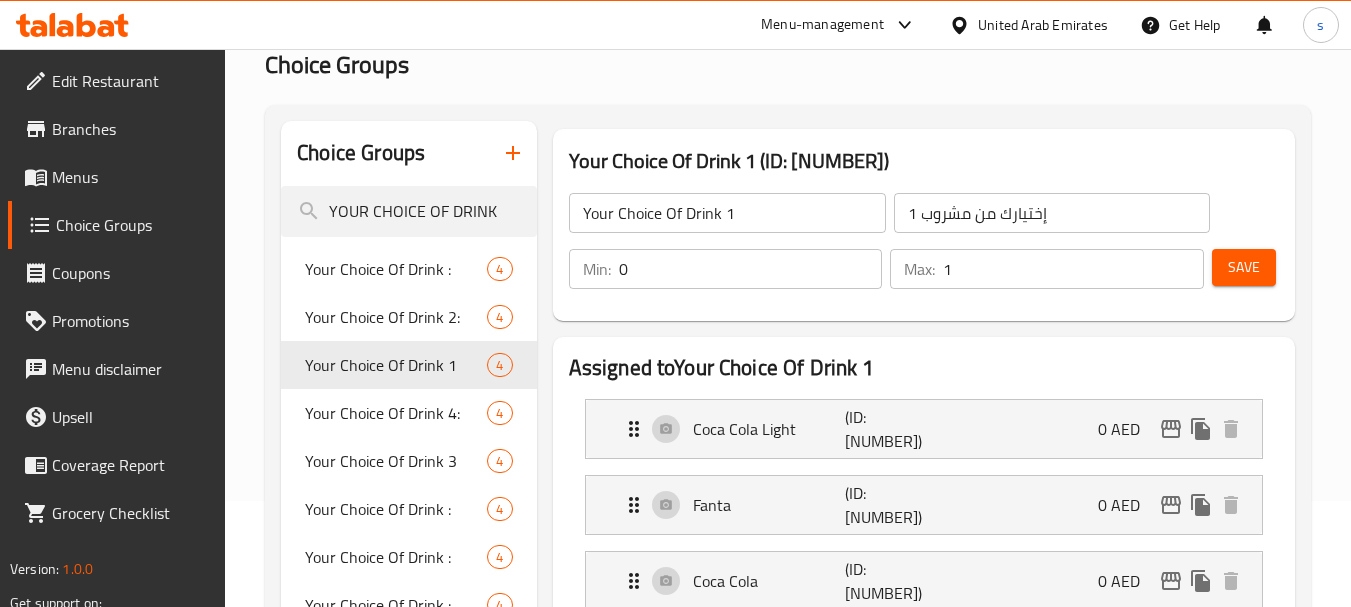 scroll, scrollTop: 61, scrollLeft: 0, axis: vertical 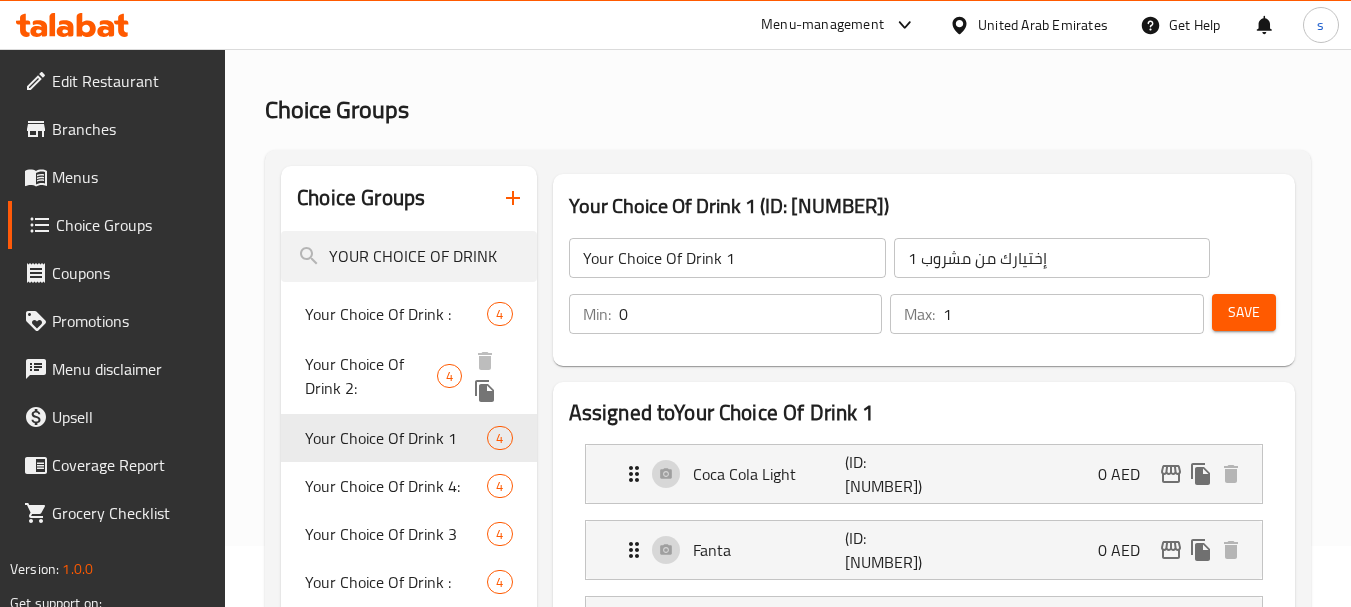 click on "Your Choice Of Drink 2:" at bounding box center [370, 376] 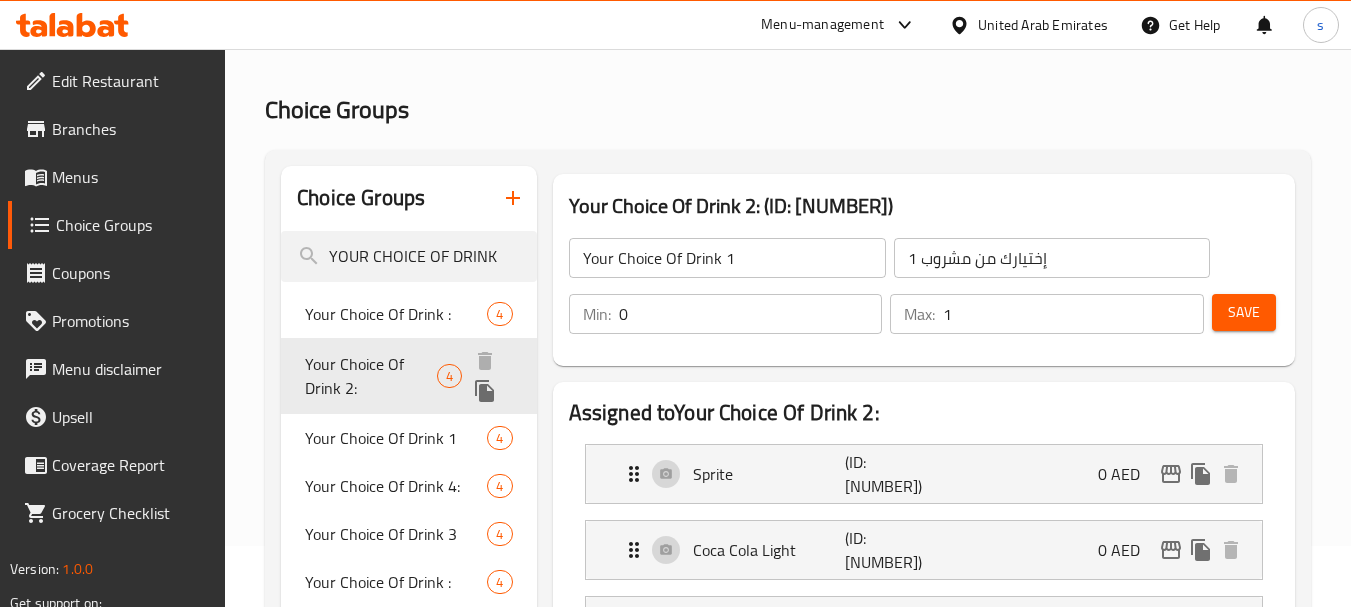 type on "Your Choice Of Drink 2:" 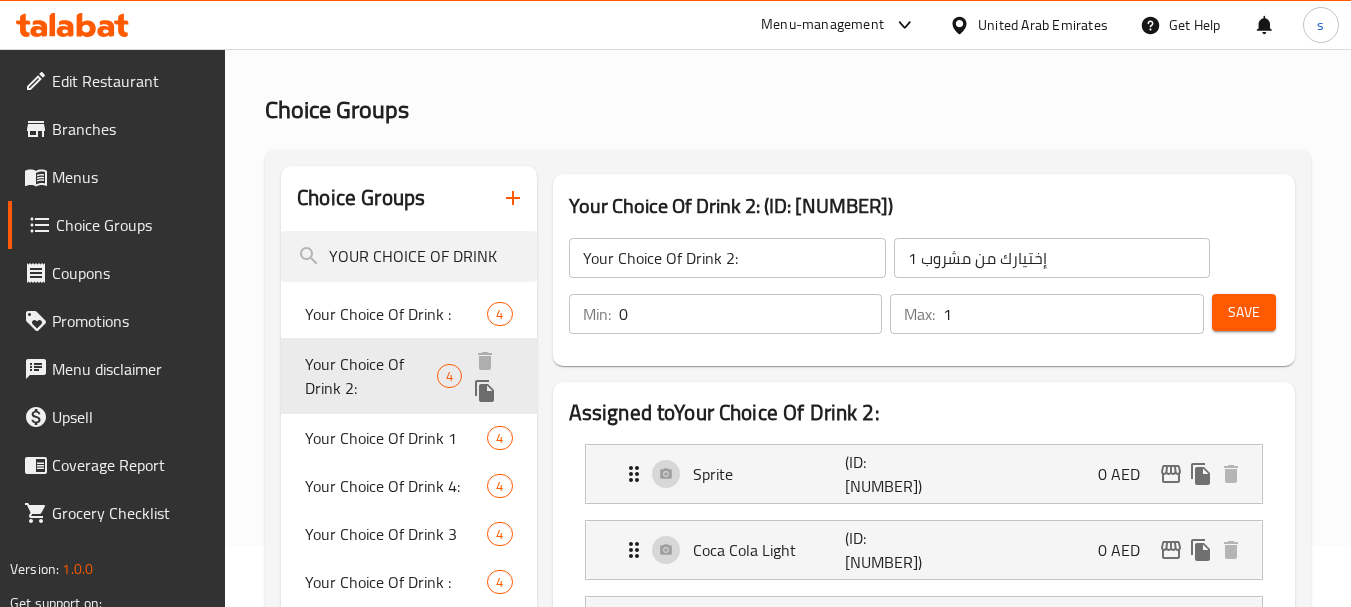 type on "إختيارك من المشروب 2:" 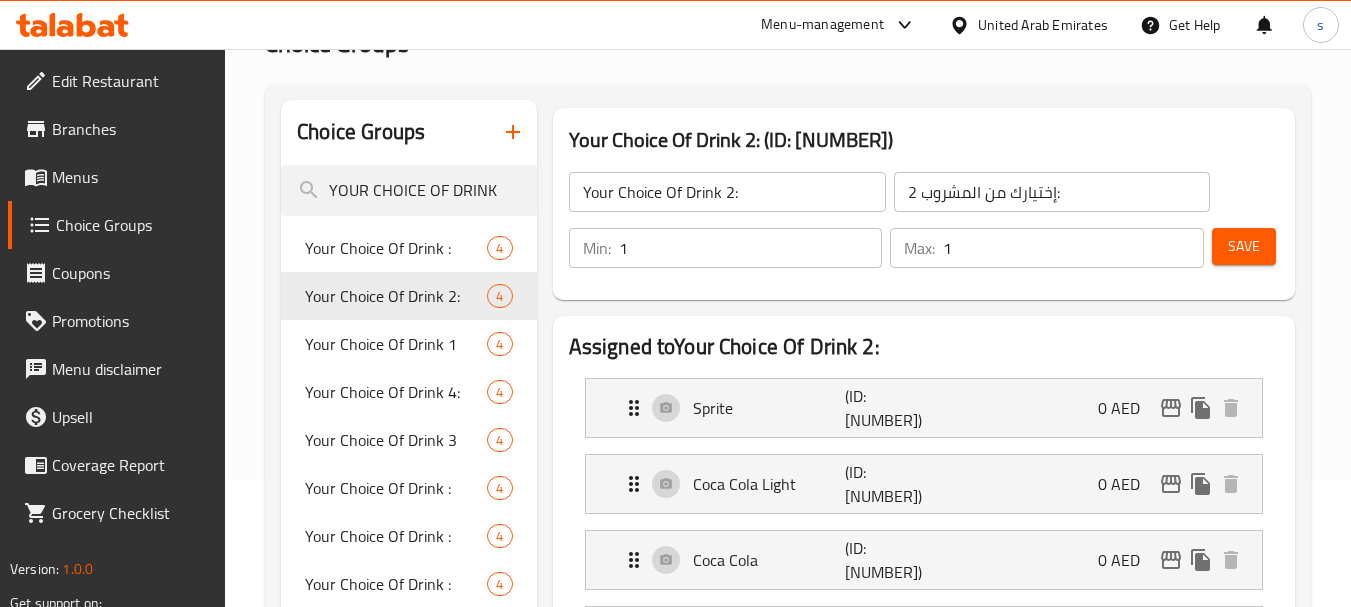 scroll, scrollTop: 161, scrollLeft: 0, axis: vertical 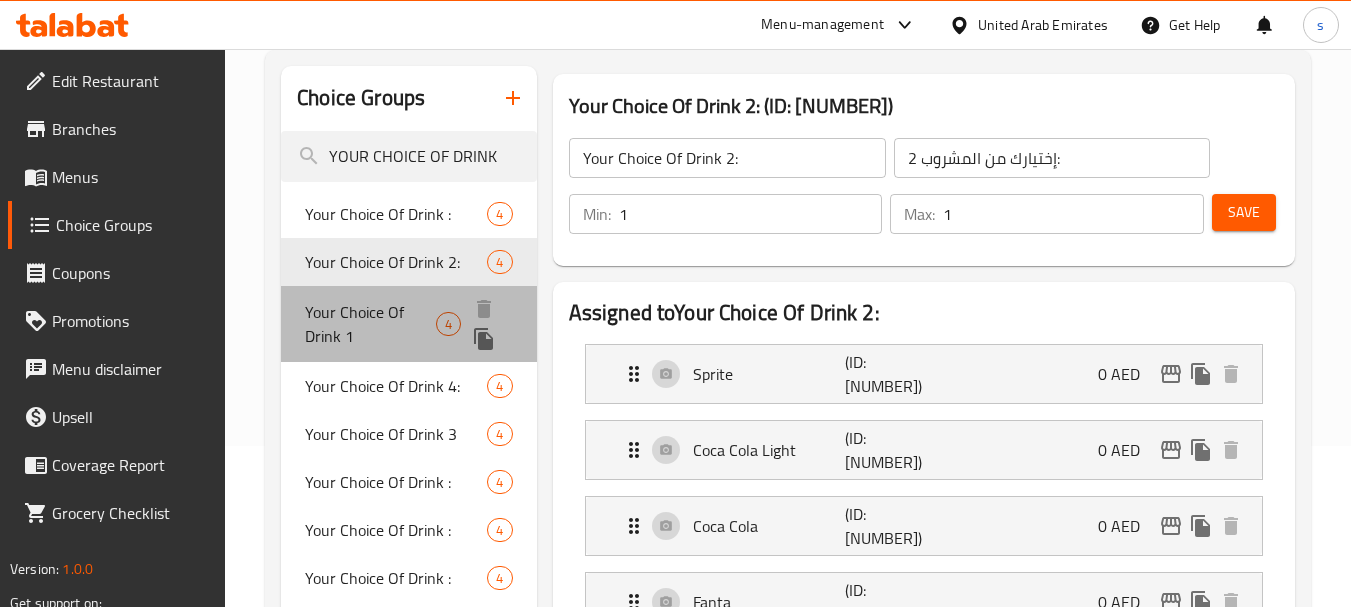 click on "Your Choice Of Drink 1" at bounding box center (370, 324) 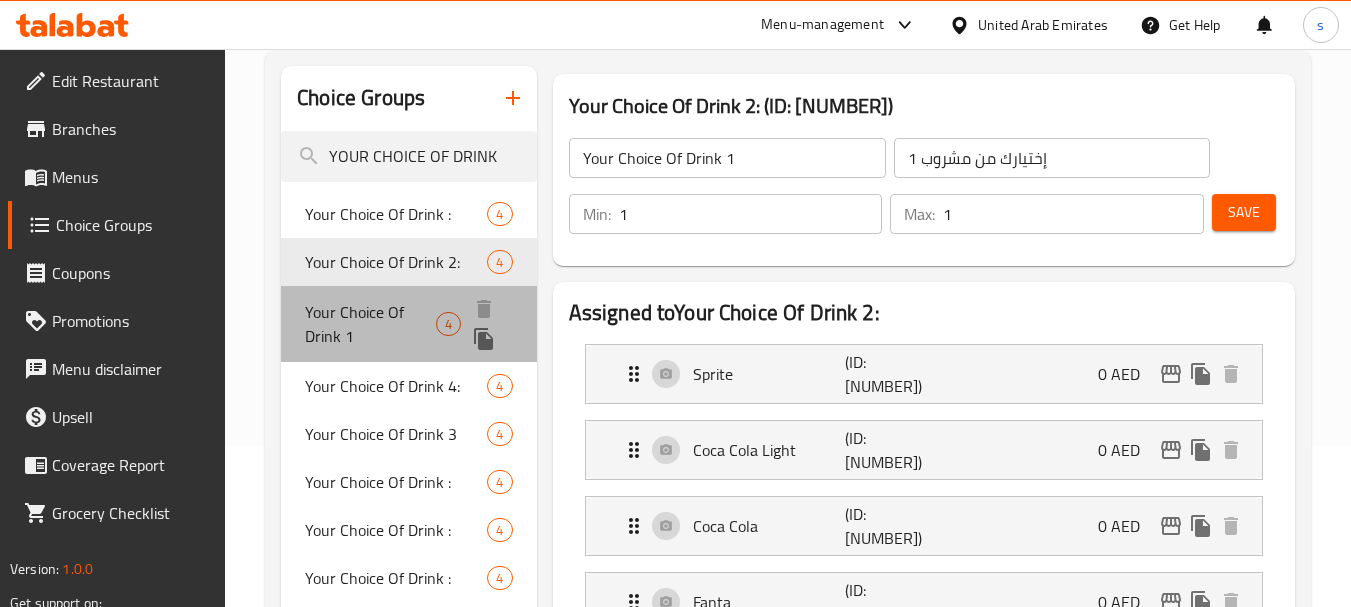 type on "0" 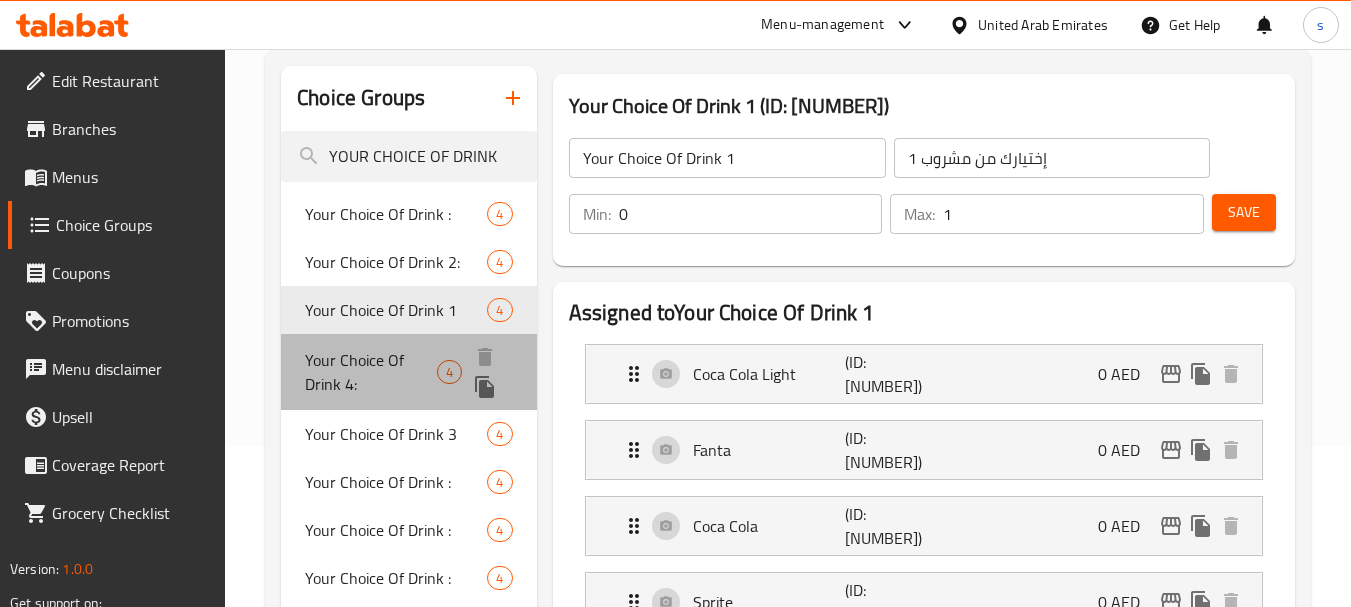 click on "Your Choice Of Drink 4:" at bounding box center [370, 372] 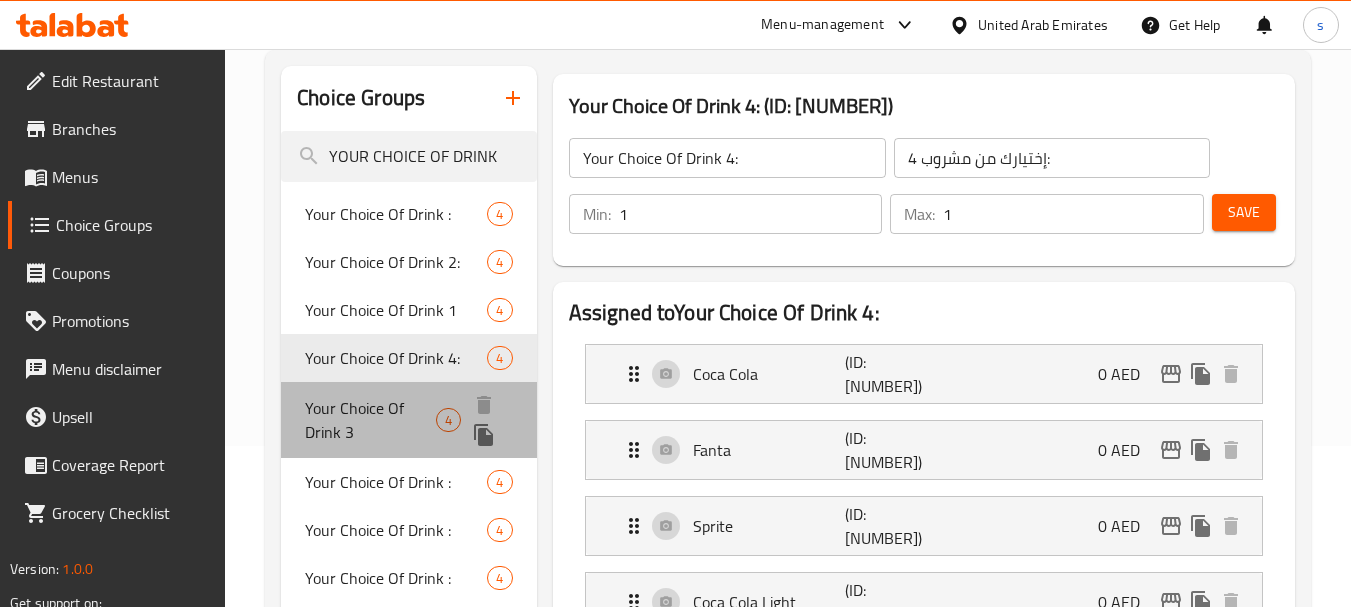 click on "Your Choice Of Drink 3 4" at bounding box center [408, 420] 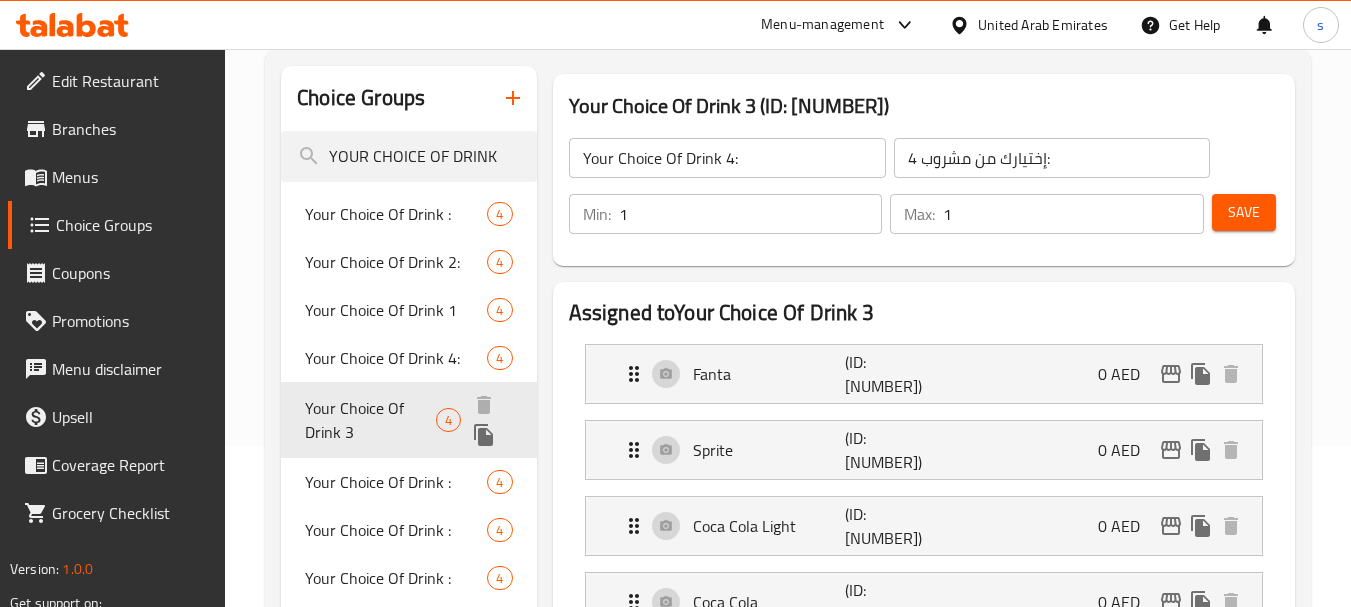 type on "Your Choice Of Drink 3" 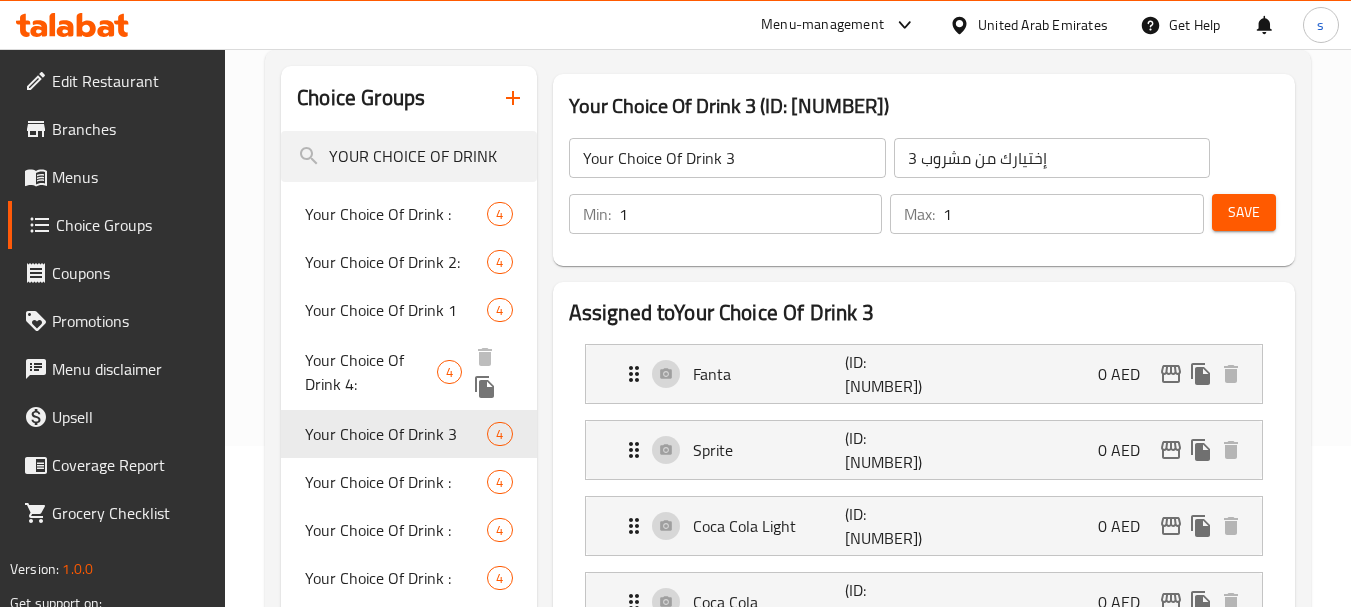 click on "Your Choice Of Drink 4:" at bounding box center (370, 372) 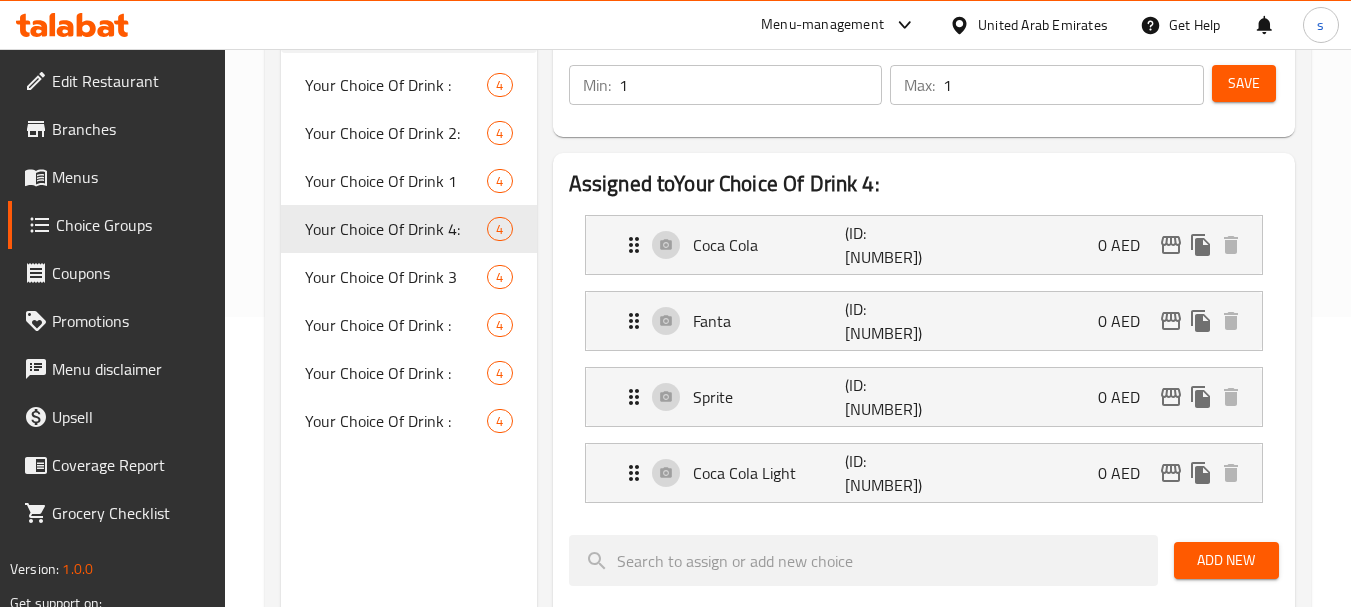 scroll, scrollTop: 261, scrollLeft: 0, axis: vertical 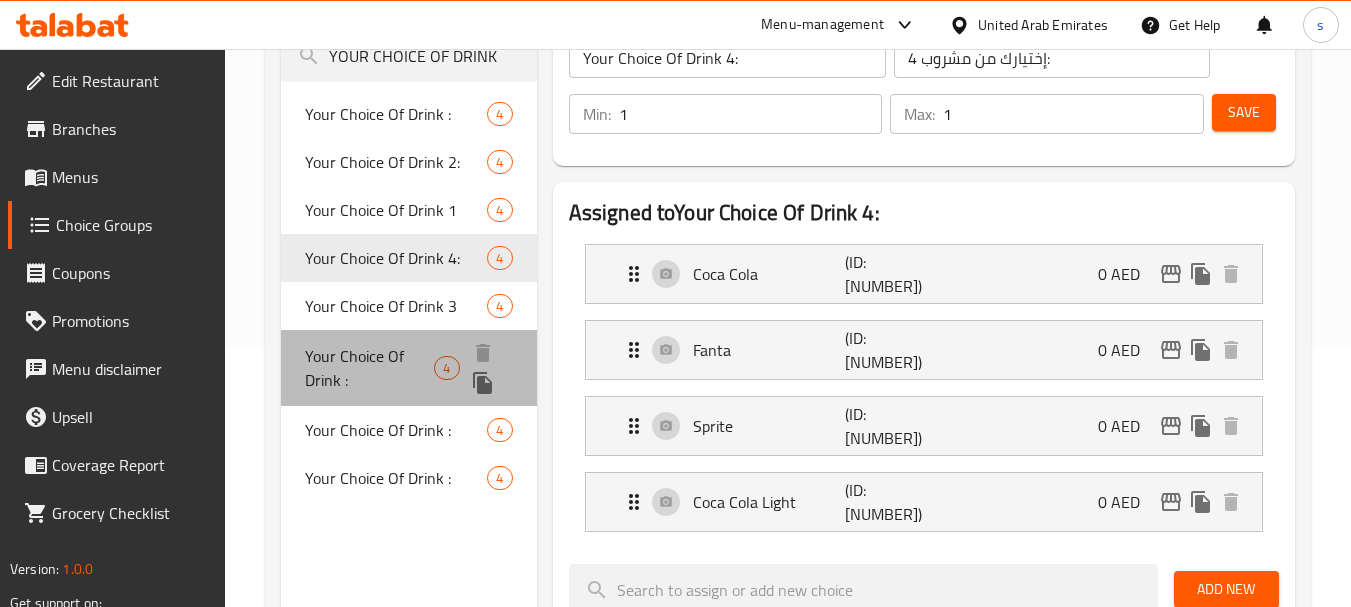 click on "Your Choice Of Drink :" at bounding box center (369, 368) 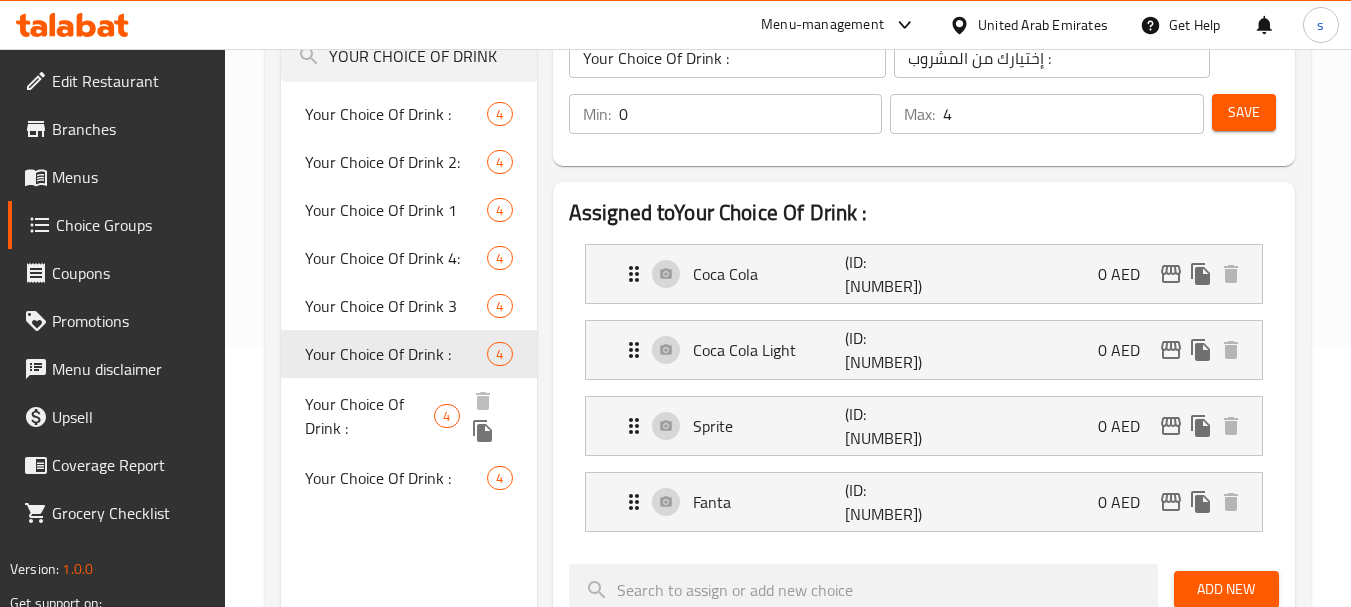 click on "Your Choice Of Drink :" at bounding box center (369, 416) 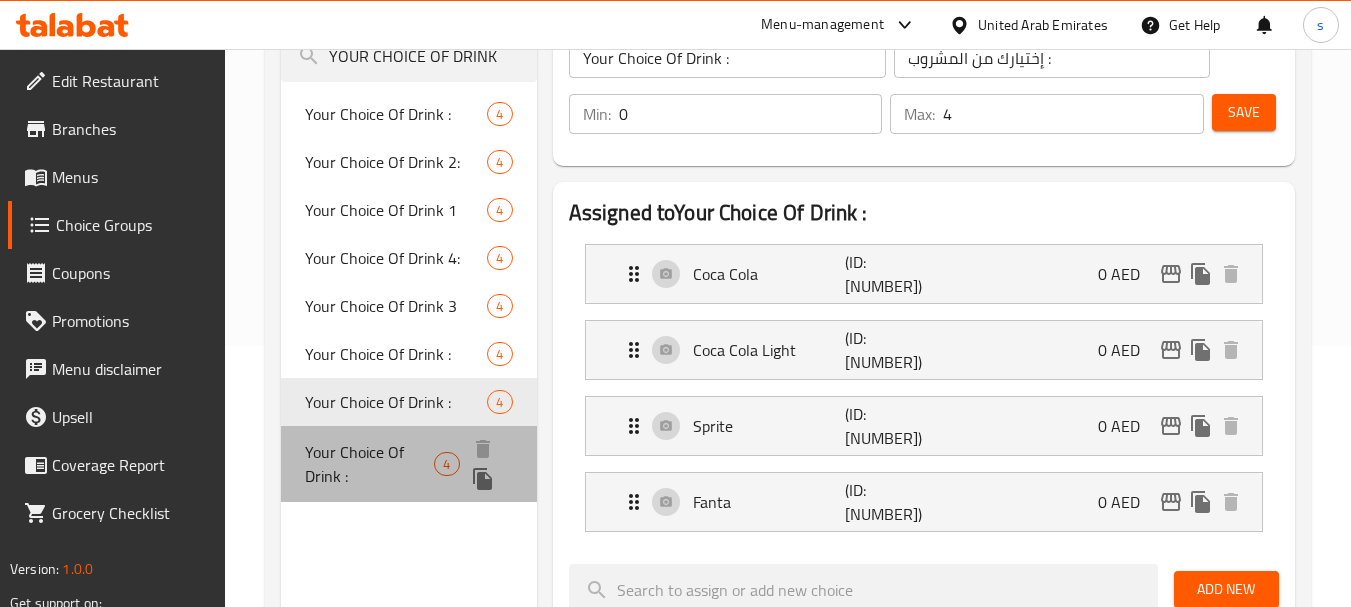 click on "Your Choice Of Drink :" at bounding box center (369, 464) 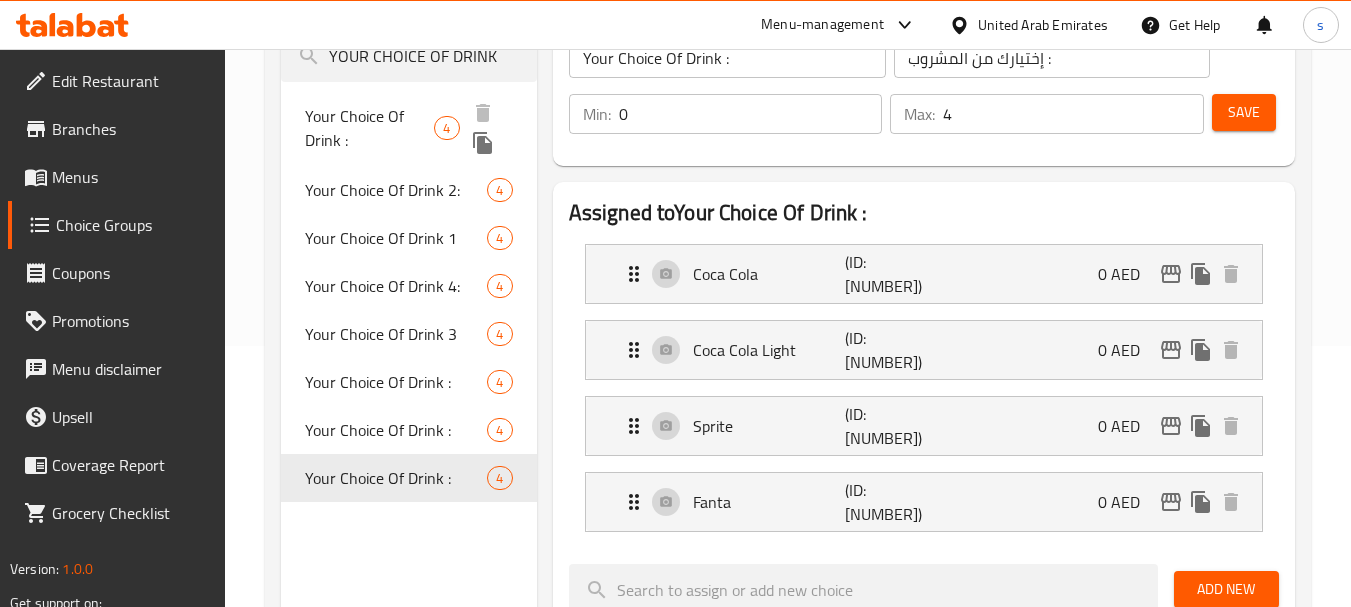 click on "Your Choice Of Drink :" at bounding box center [369, 128] 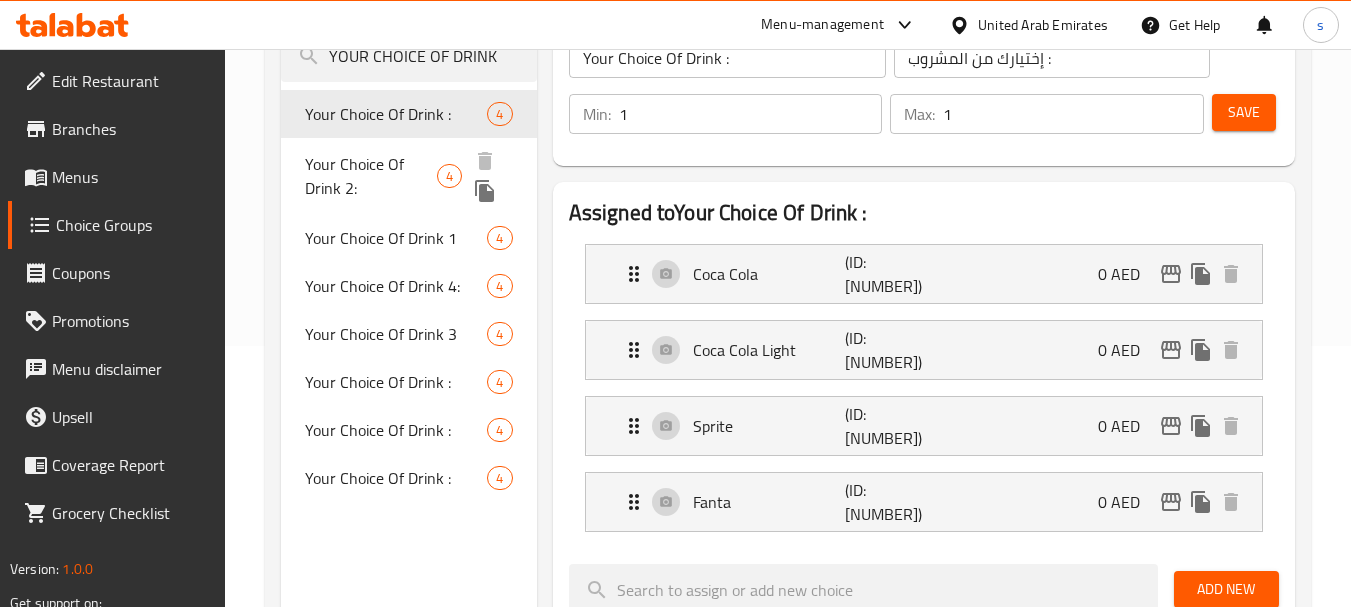 click on "Your Choice Of Drink 2:" at bounding box center [370, 176] 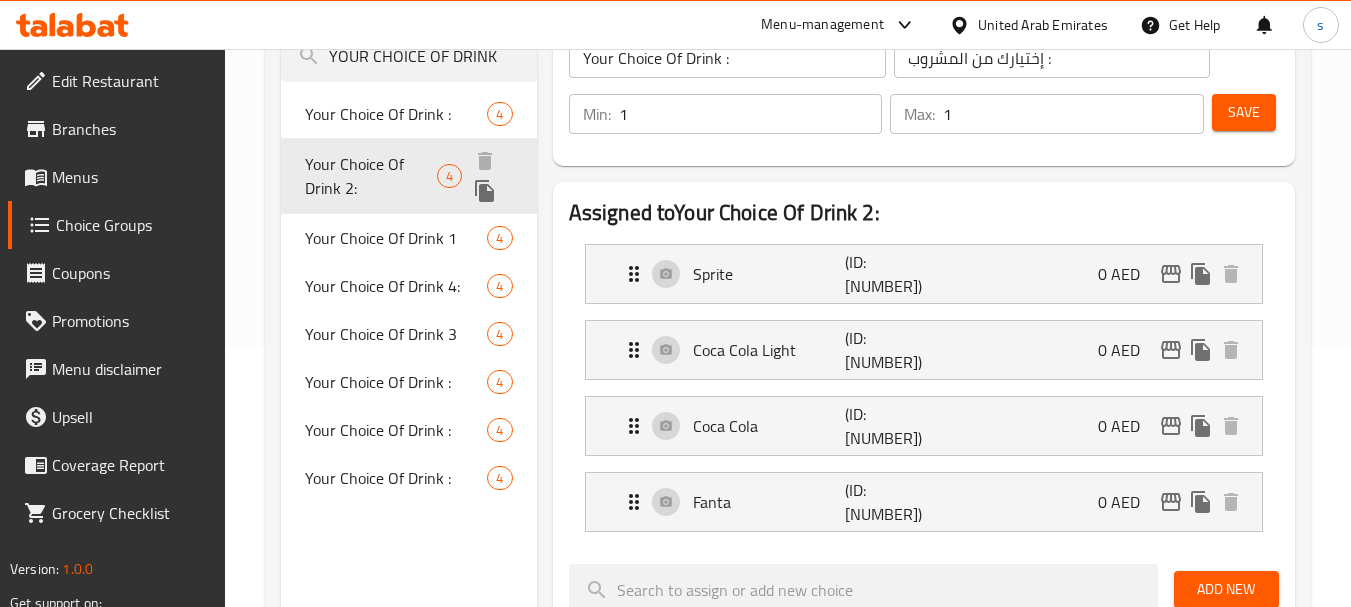 type on "Your Choice Of Drink 2:" 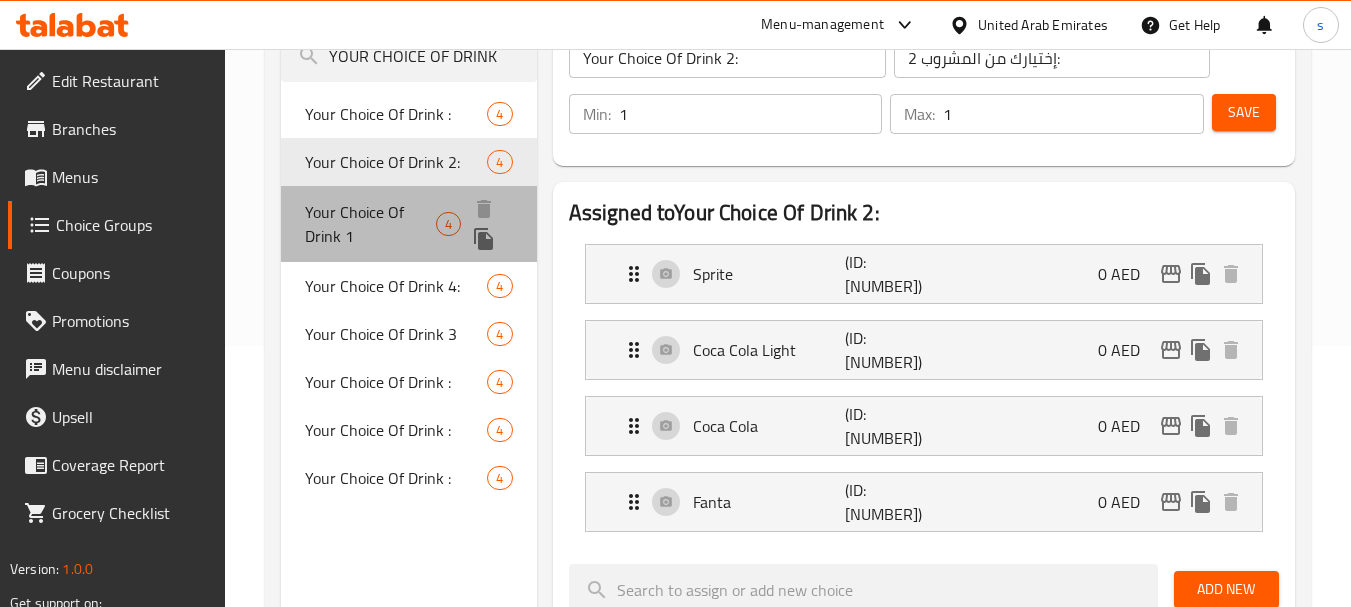 click on "Your Choice Of Drink 1" at bounding box center (370, 224) 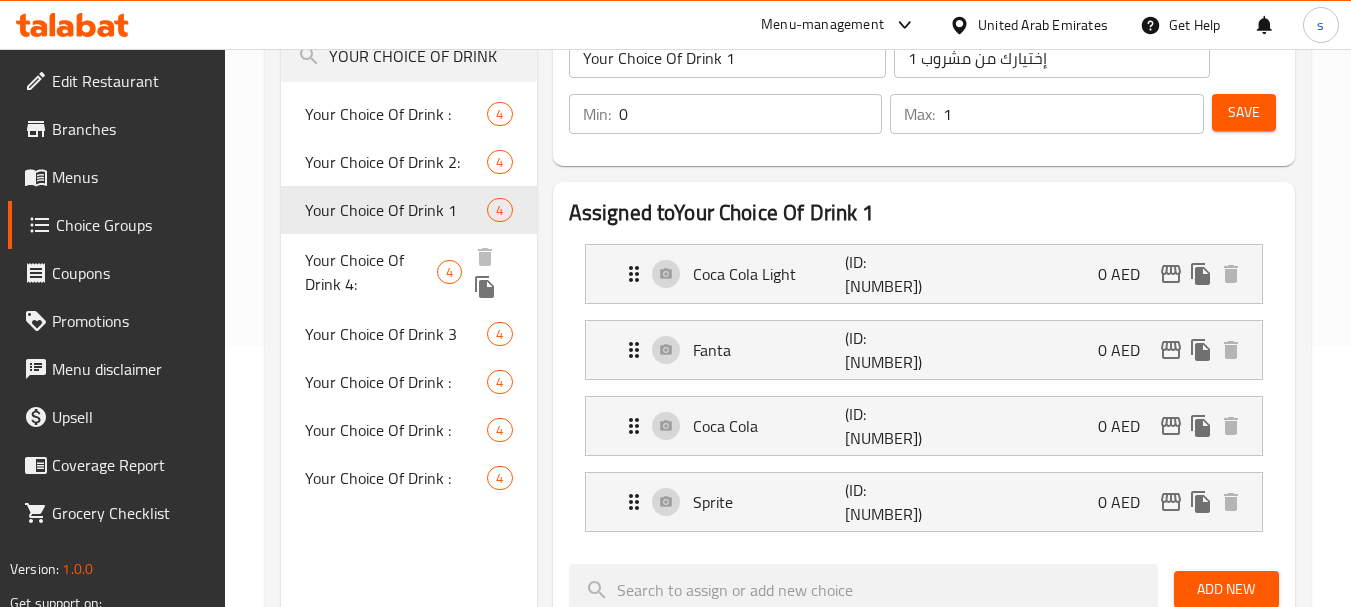 click on "Your Choice Of Drink 4:" at bounding box center [370, 272] 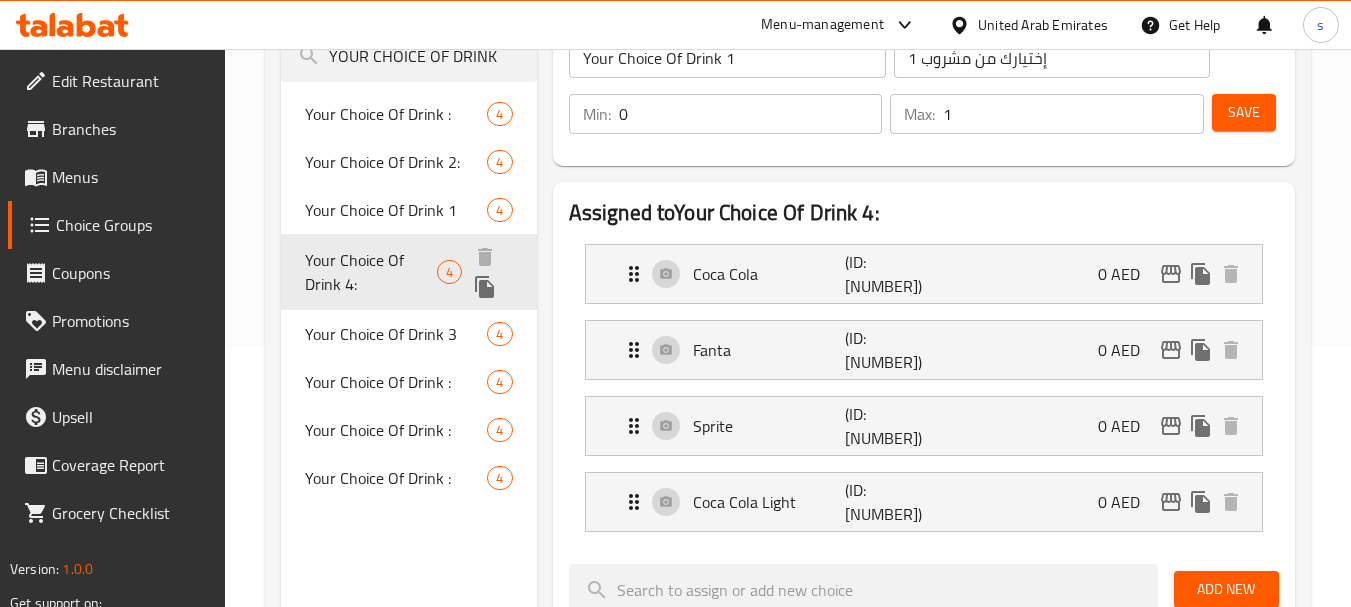 type on "Your Choice Of Drink 4:" 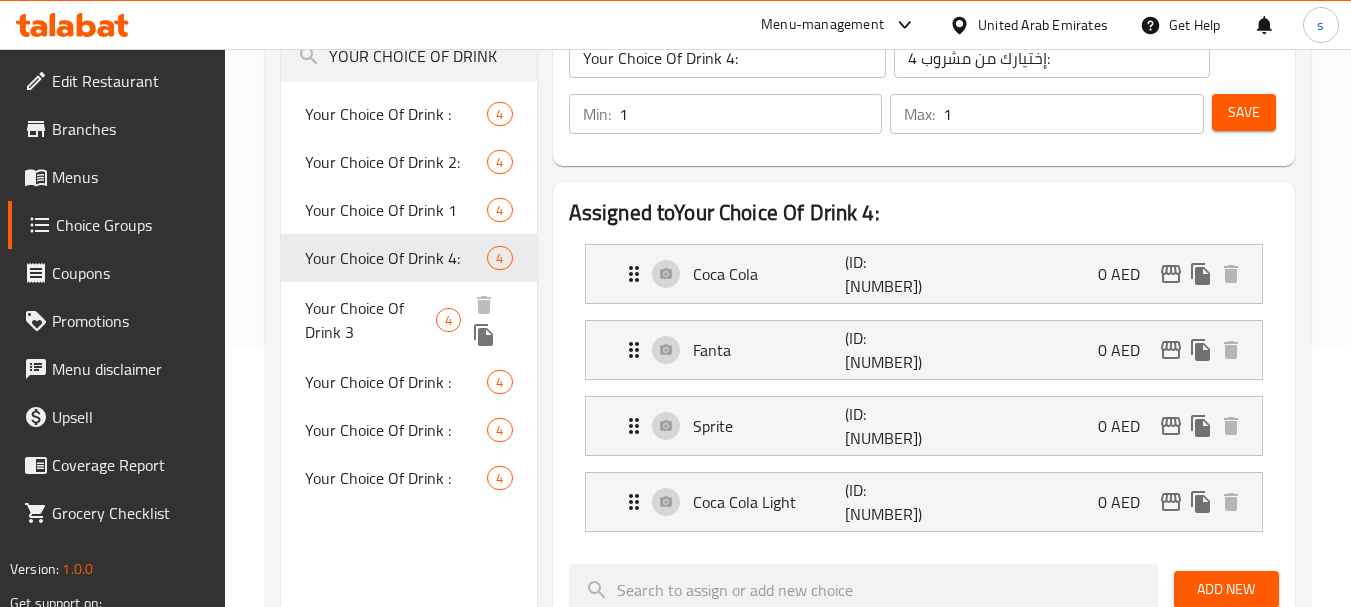 click on "Your Choice Of Drink 3" at bounding box center (370, 320) 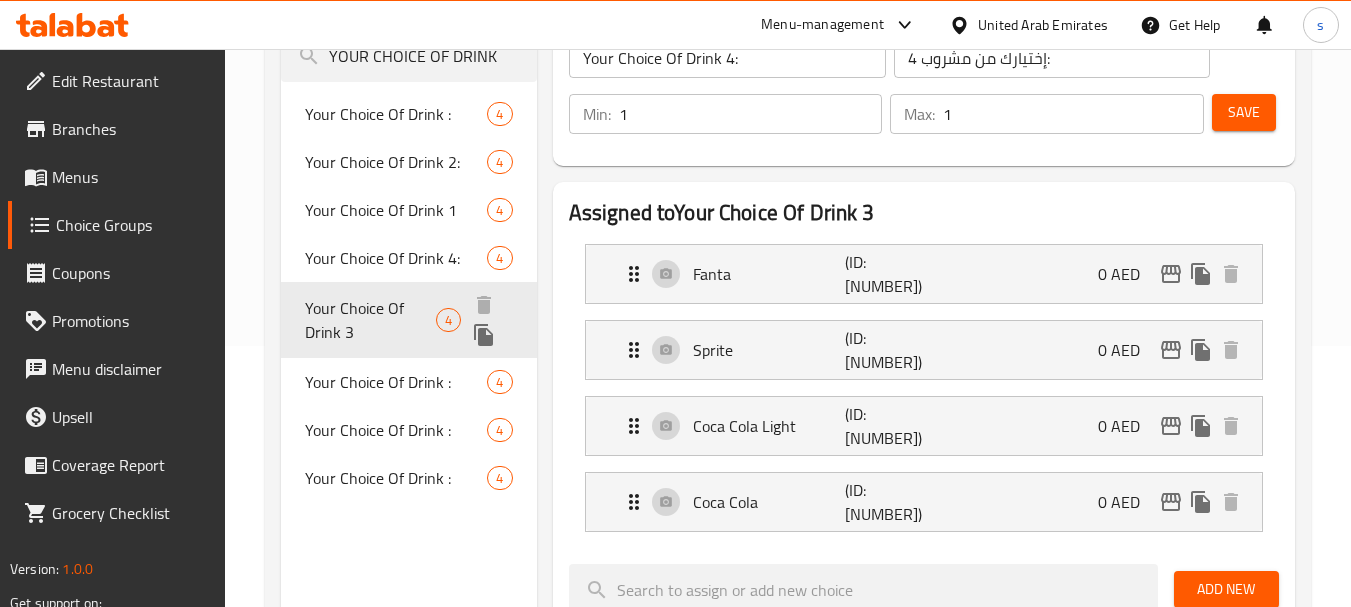type on "Your Choice Of Drink 3" 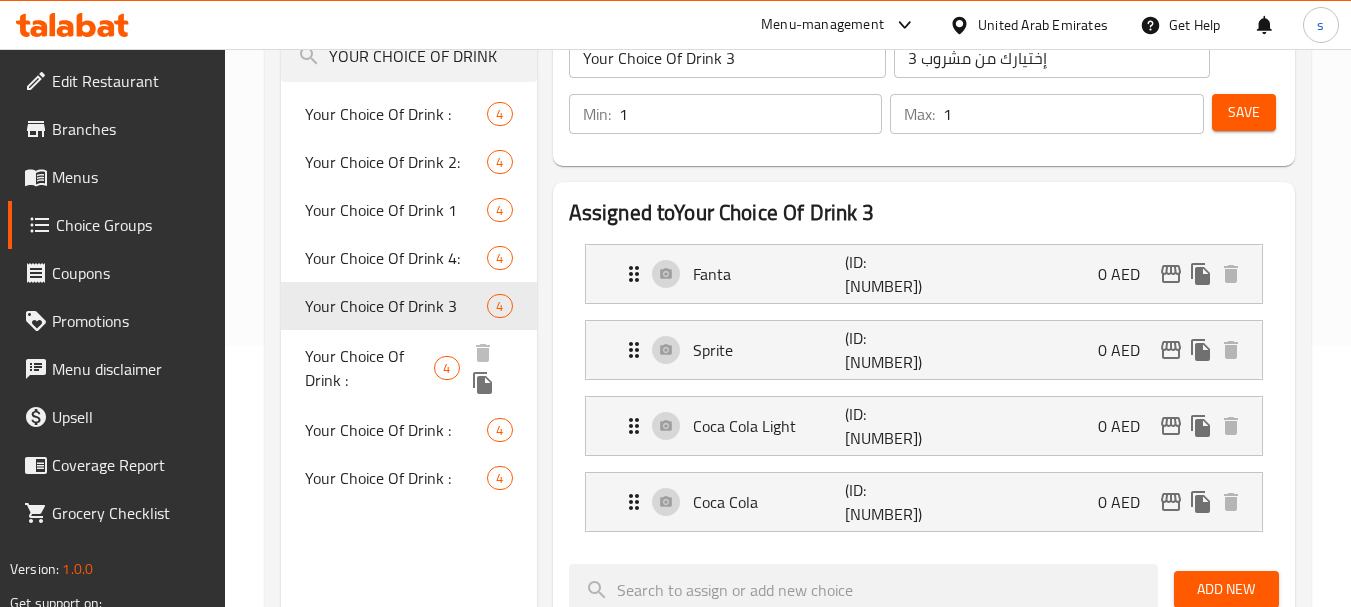 click on "Your Choice Of Drink :" at bounding box center (369, 368) 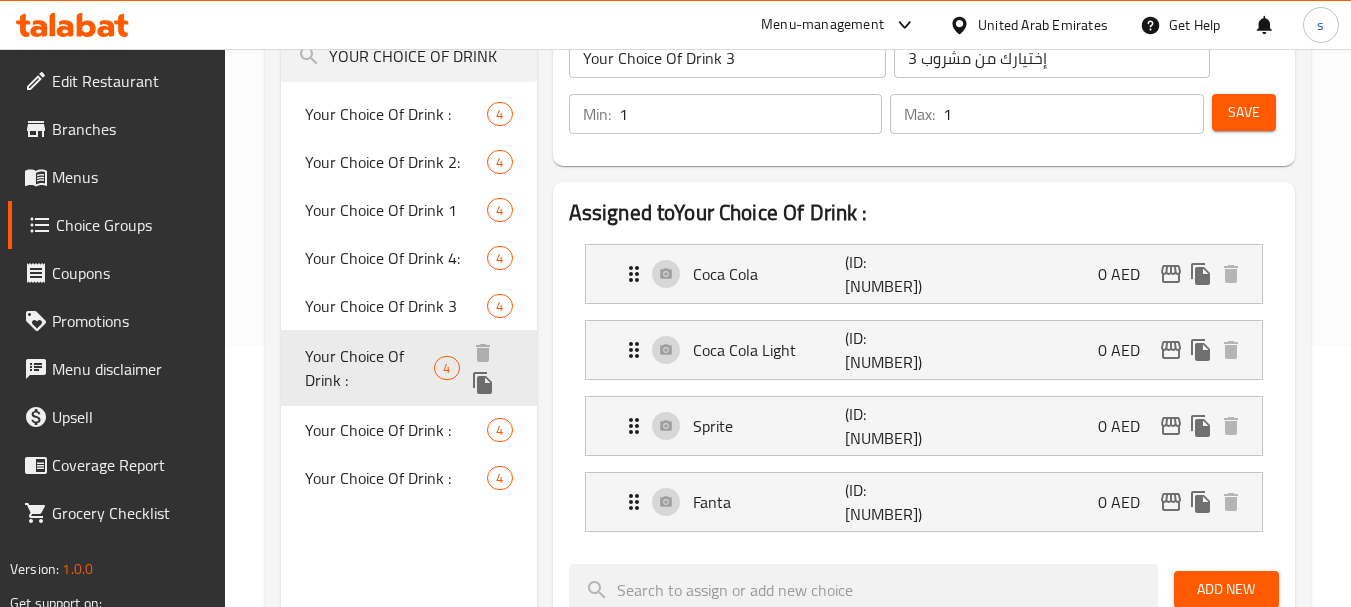 type on "Your Choice Of Drink :" 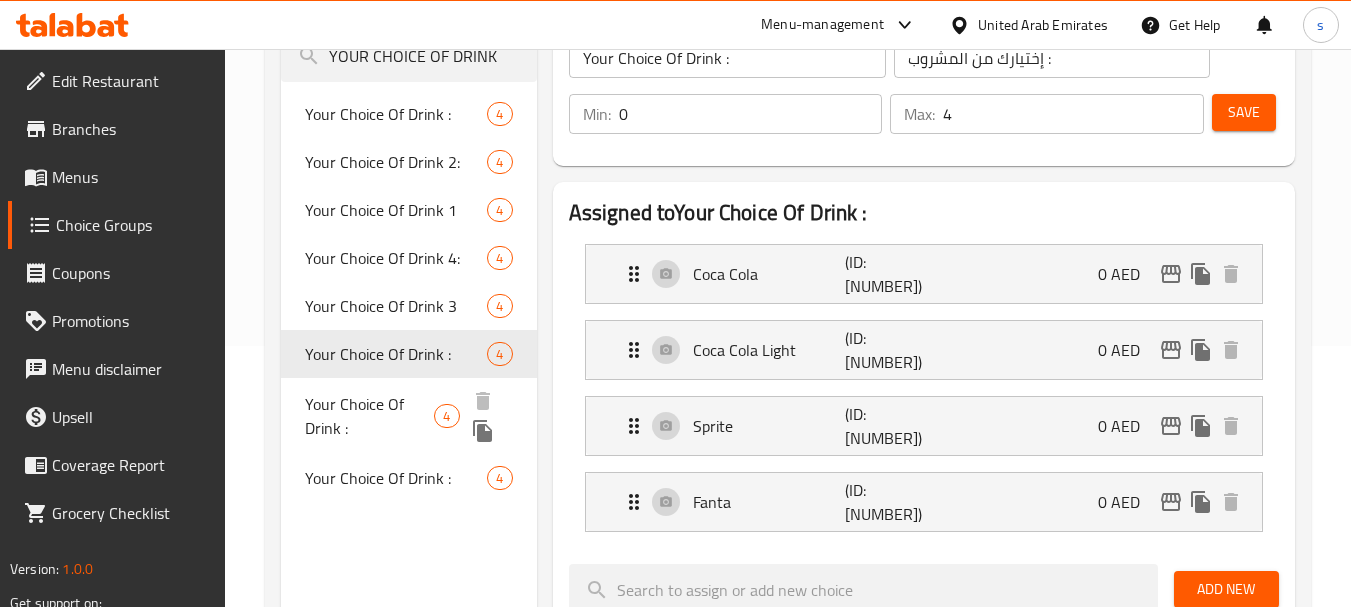click on "Your Choice Of Drink :" at bounding box center (369, 416) 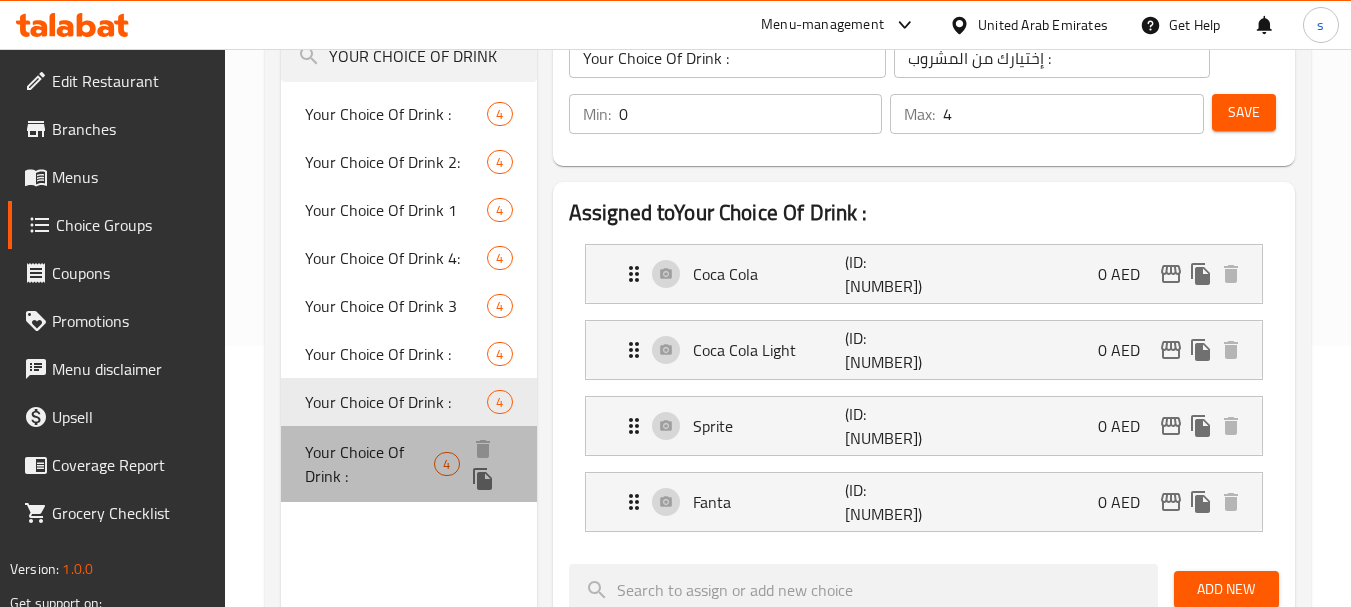 click on "Your Choice Of Drink :" at bounding box center (369, 464) 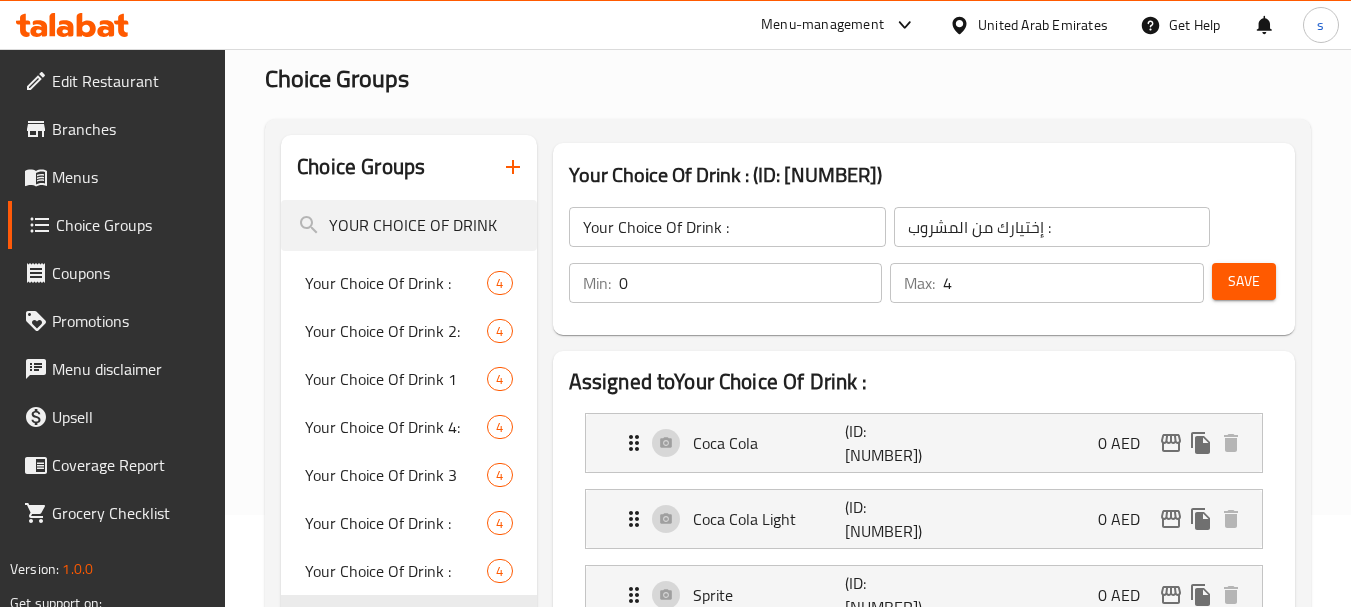 scroll, scrollTop: 0, scrollLeft: 0, axis: both 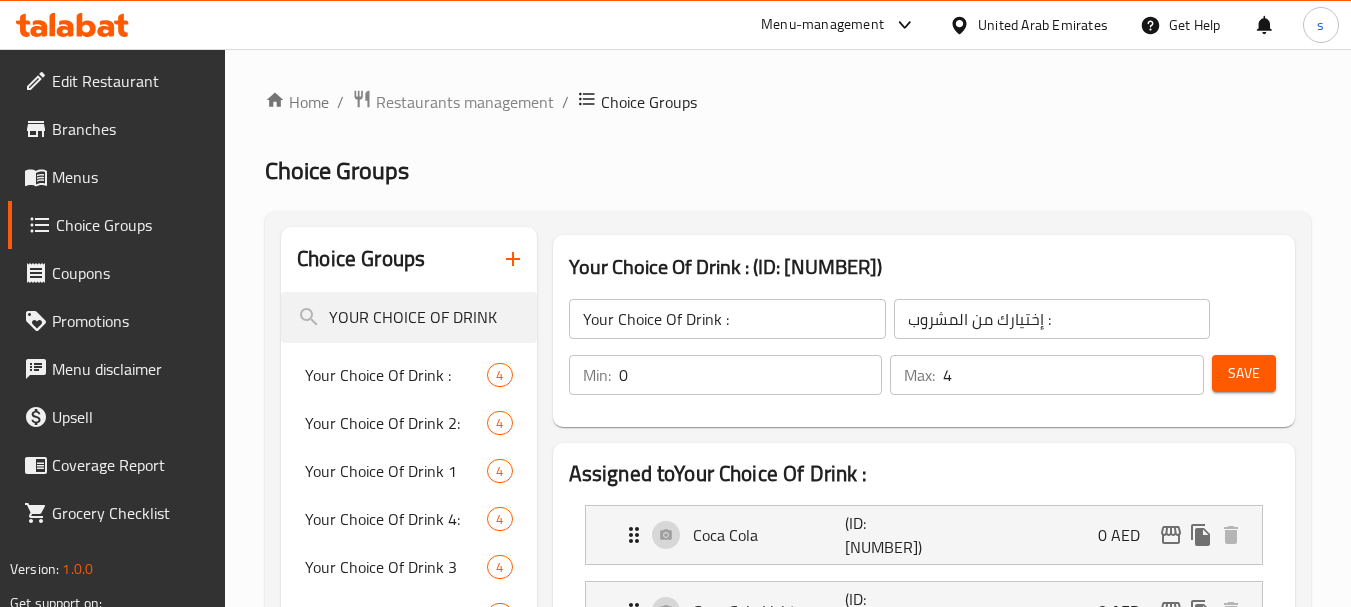 click on "Branches" at bounding box center [131, 129] 